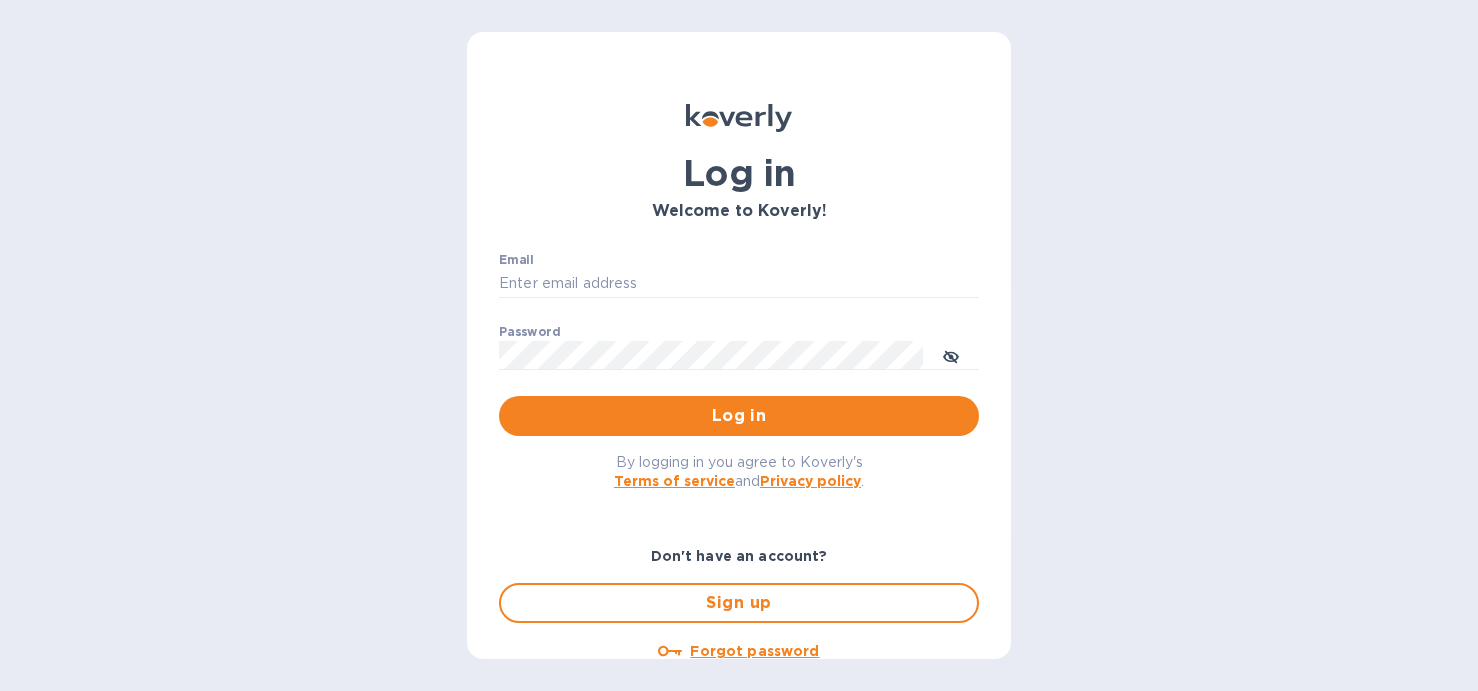 scroll, scrollTop: 0, scrollLeft: 0, axis: both 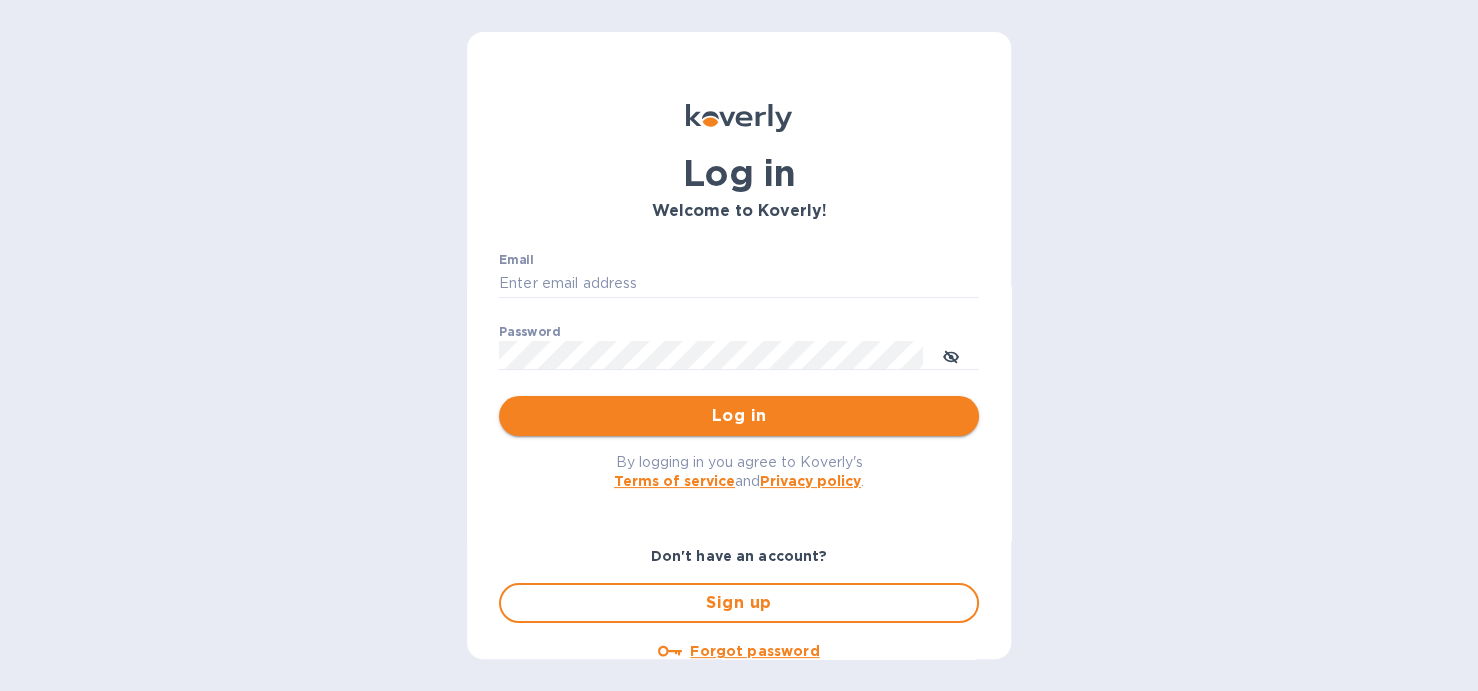 type on "[EMAIL]" 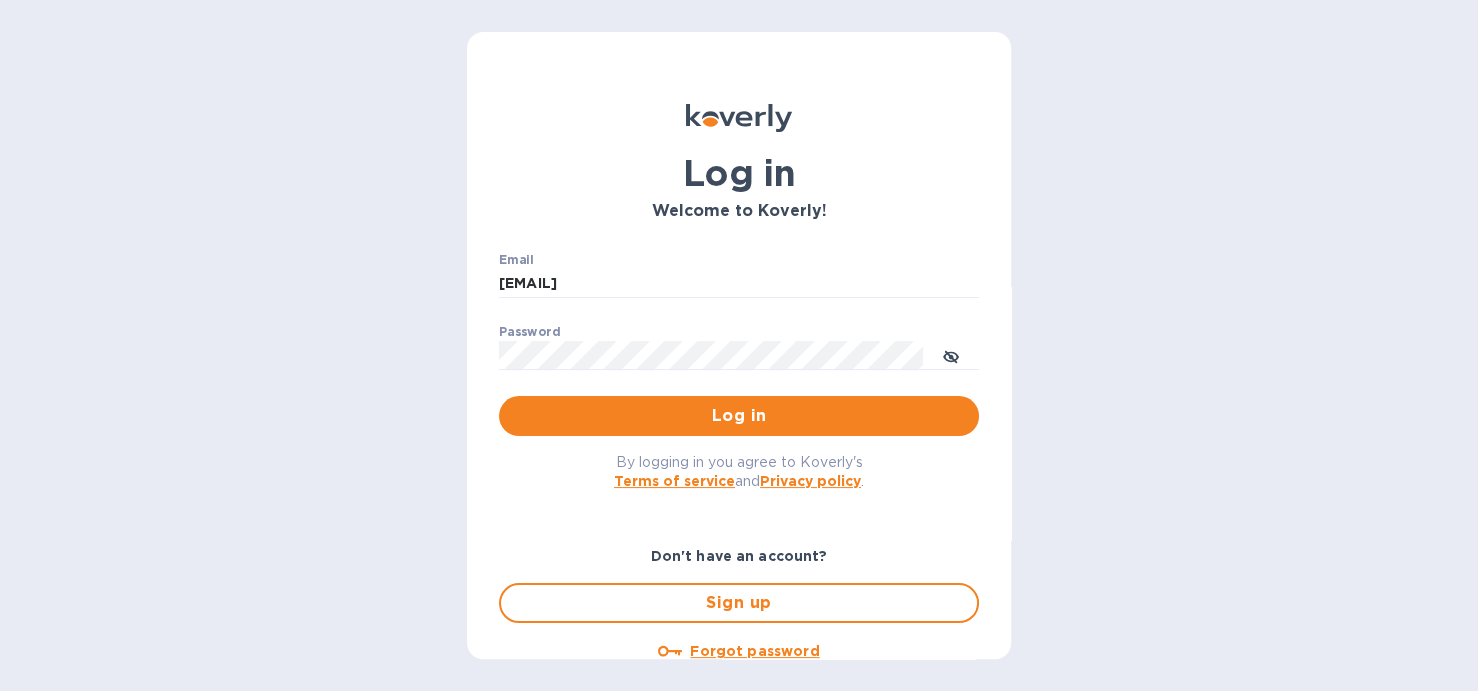 click on "Log in" at bounding box center [739, 416] 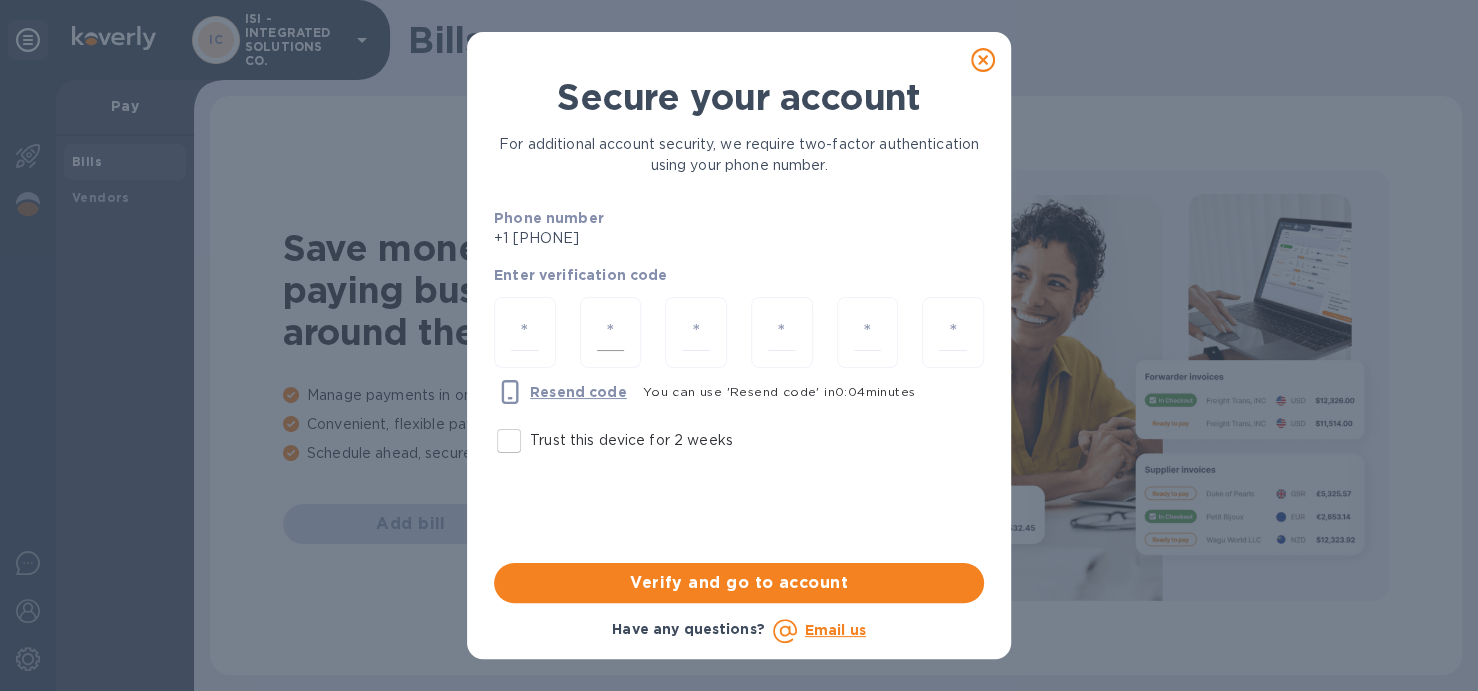 click at bounding box center [611, 332] 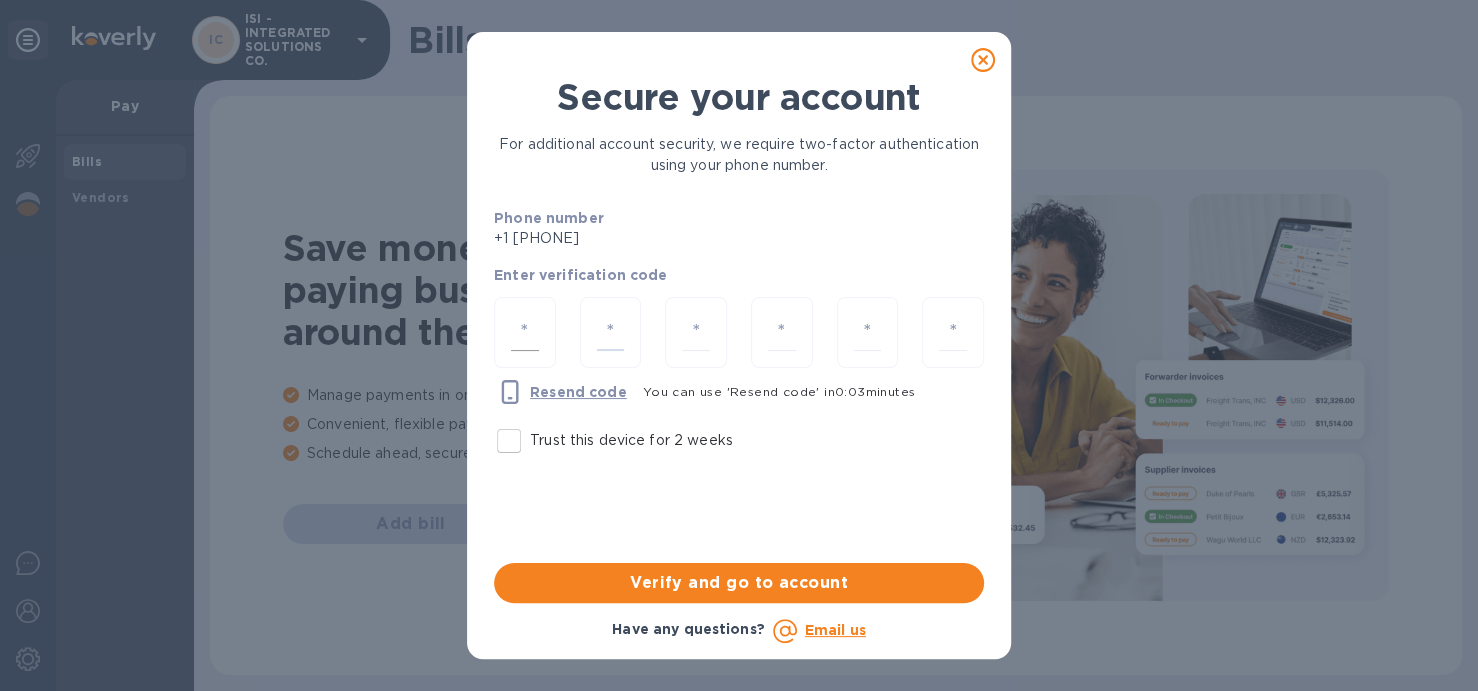click at bounding box center (525, 332) 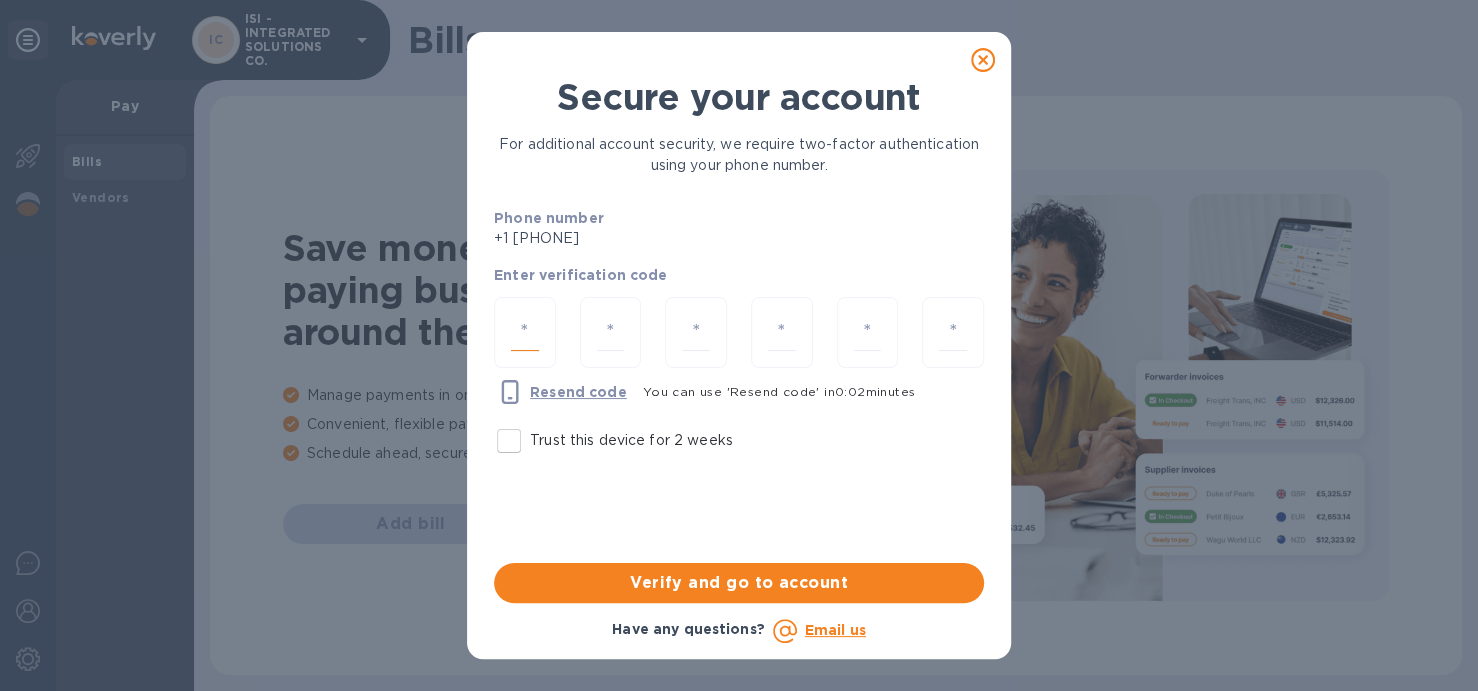 type on "5" 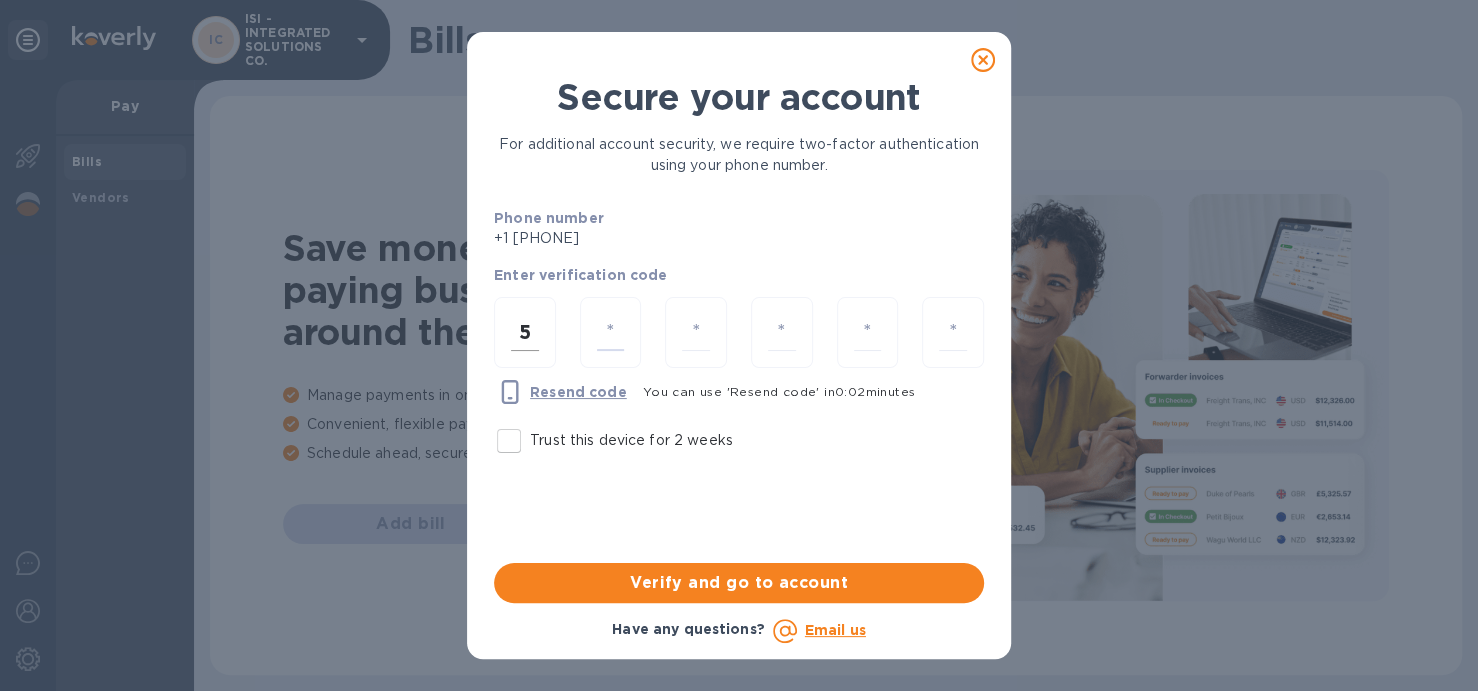 type on "8" 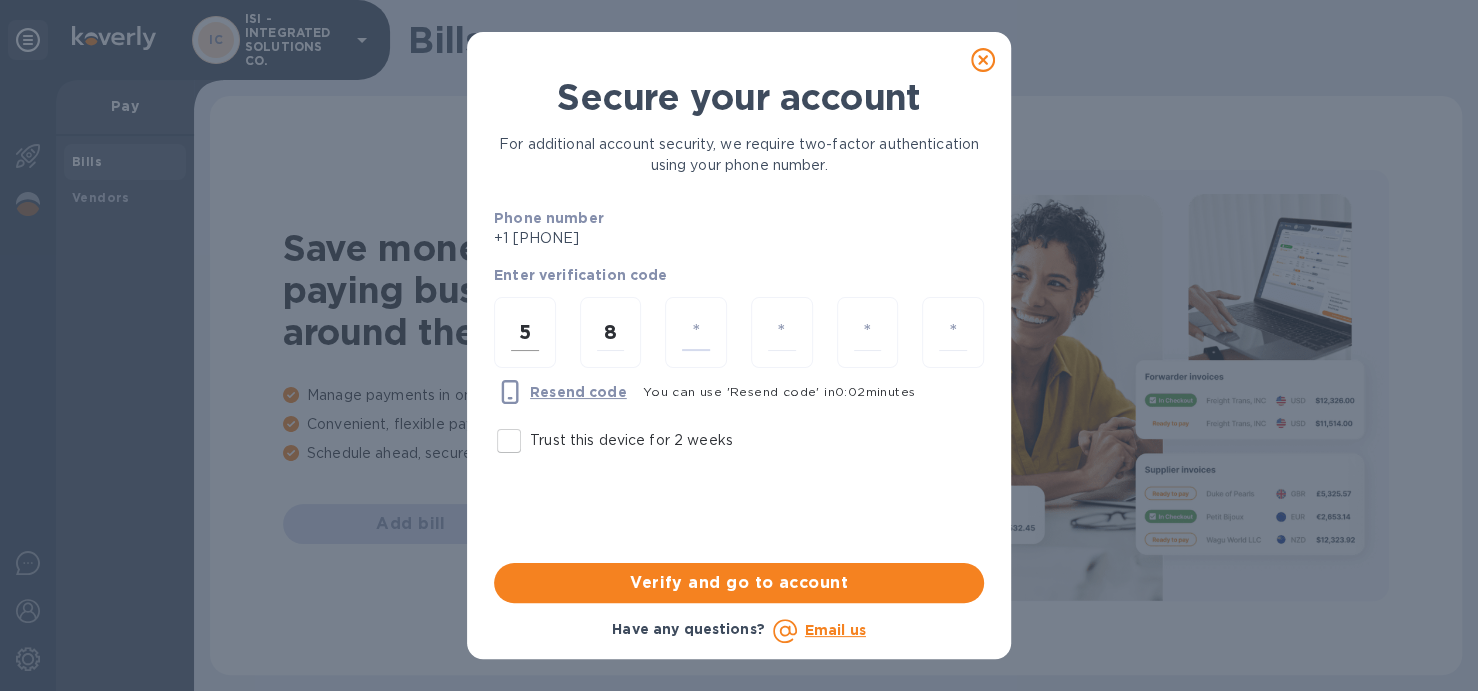 type on "4" 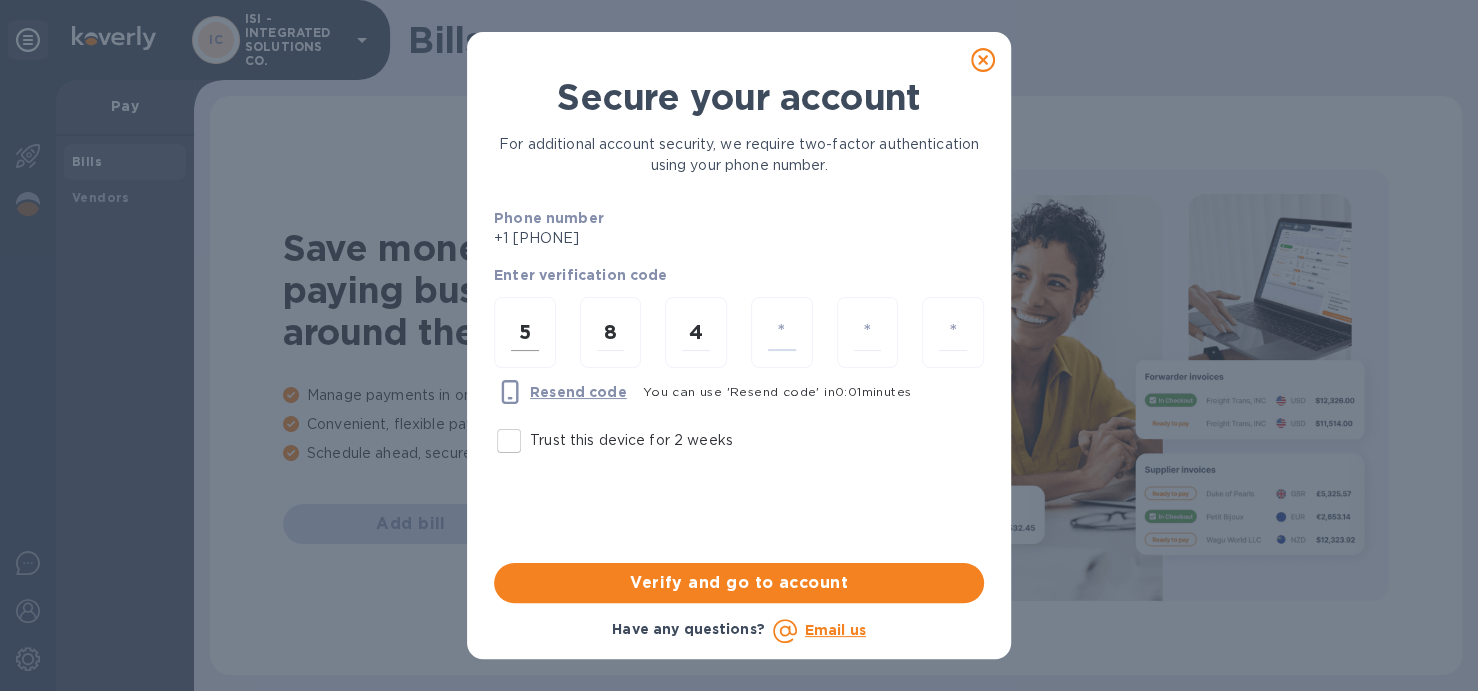 type on "3" 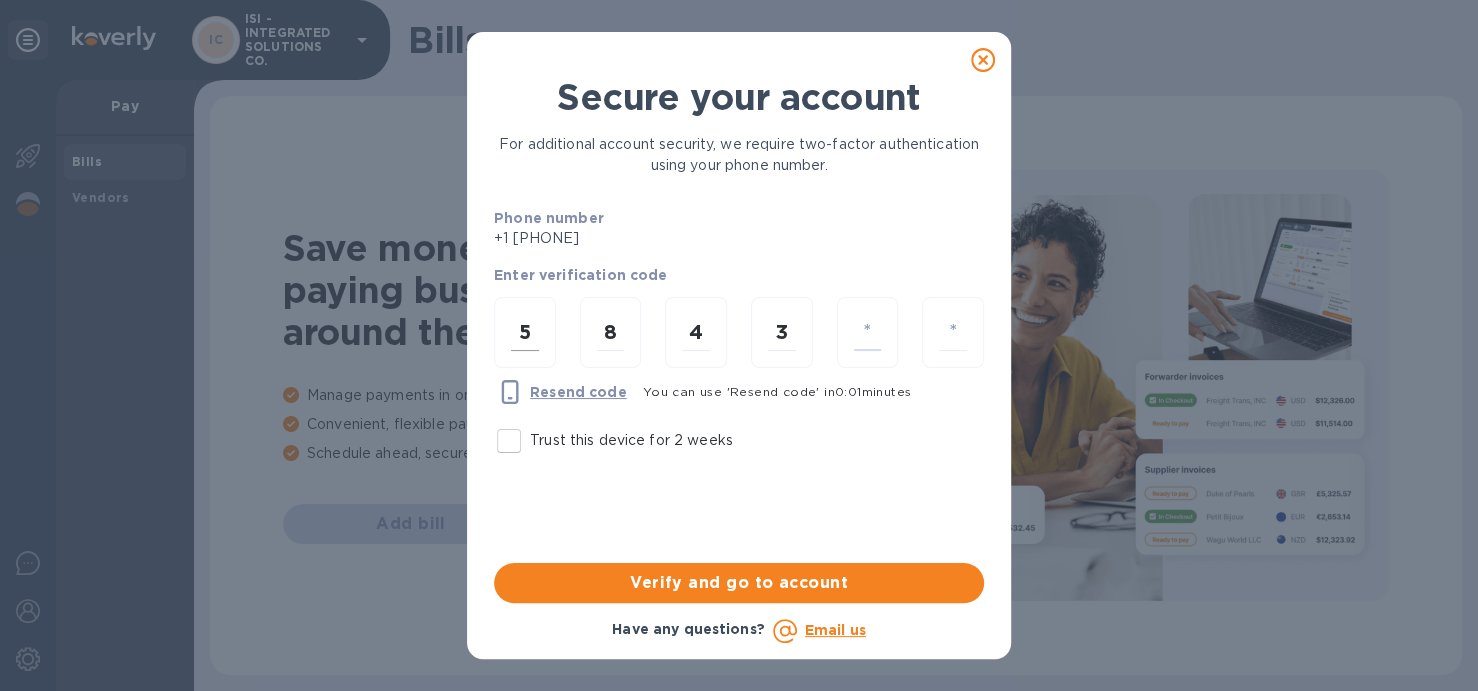 type on "3" 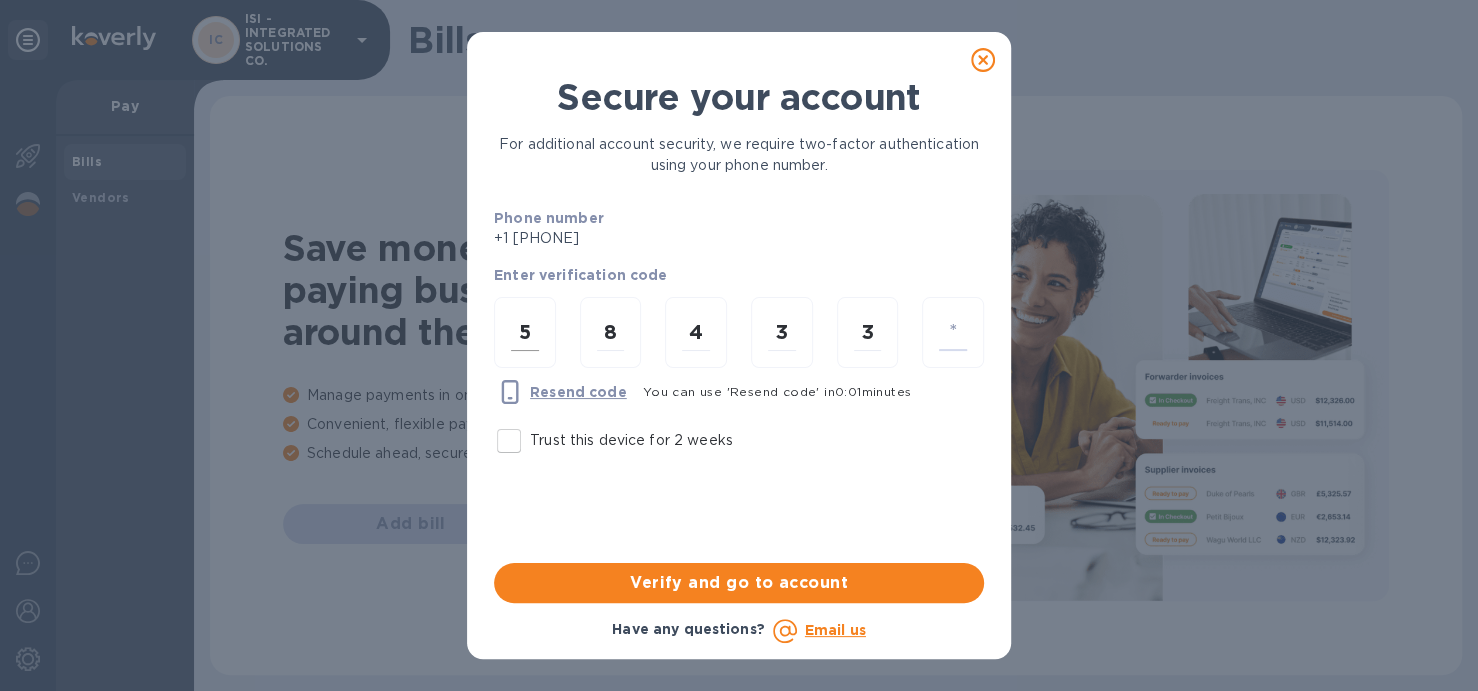 type on "5" 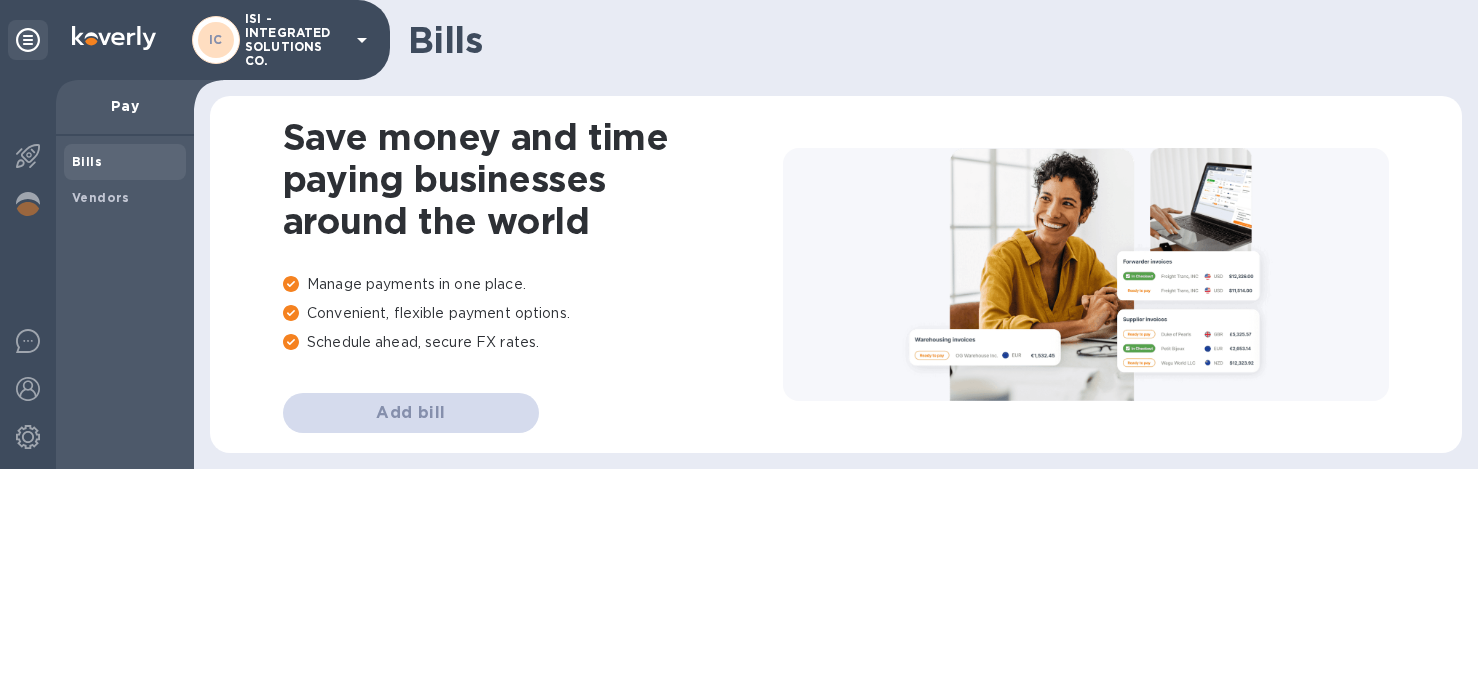 scroll, scrollTop: 0, scrollLeft: 0, axis: both 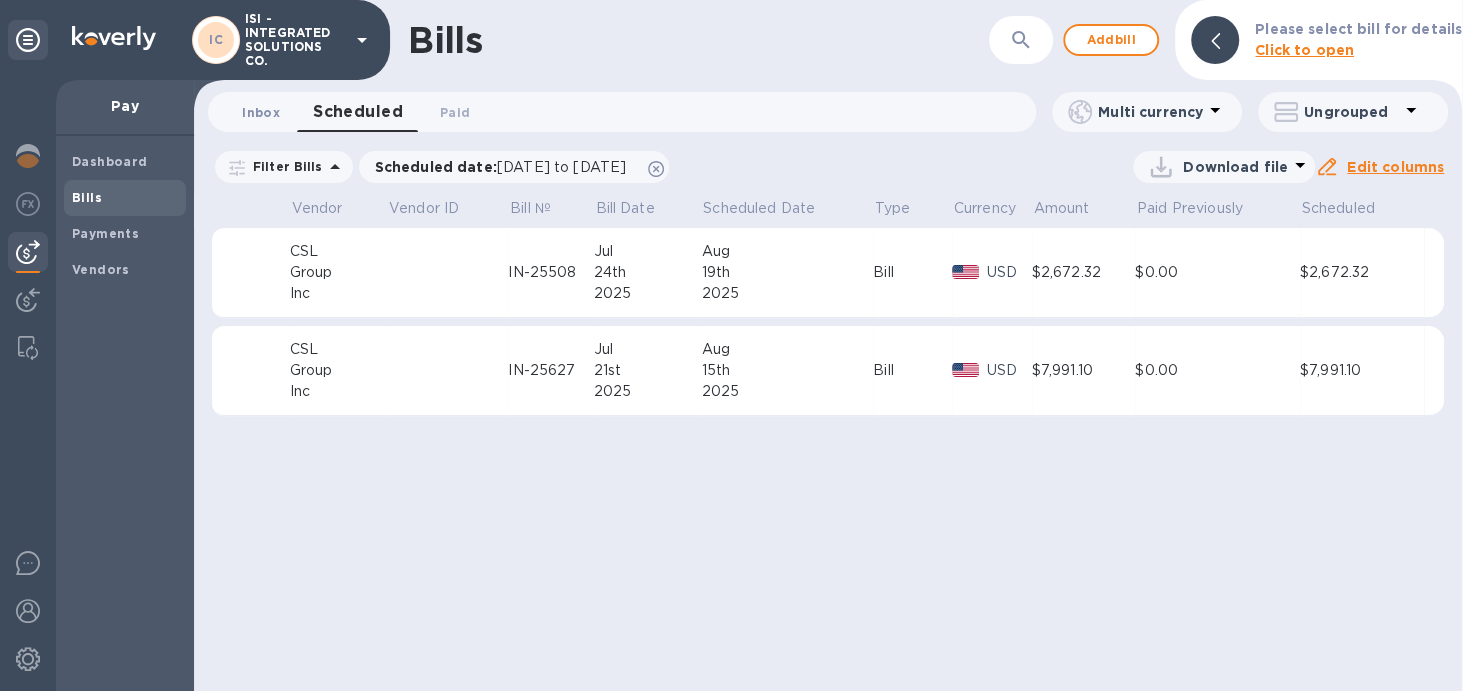 click on "Inbox 0" at bounding box center (261, 112) 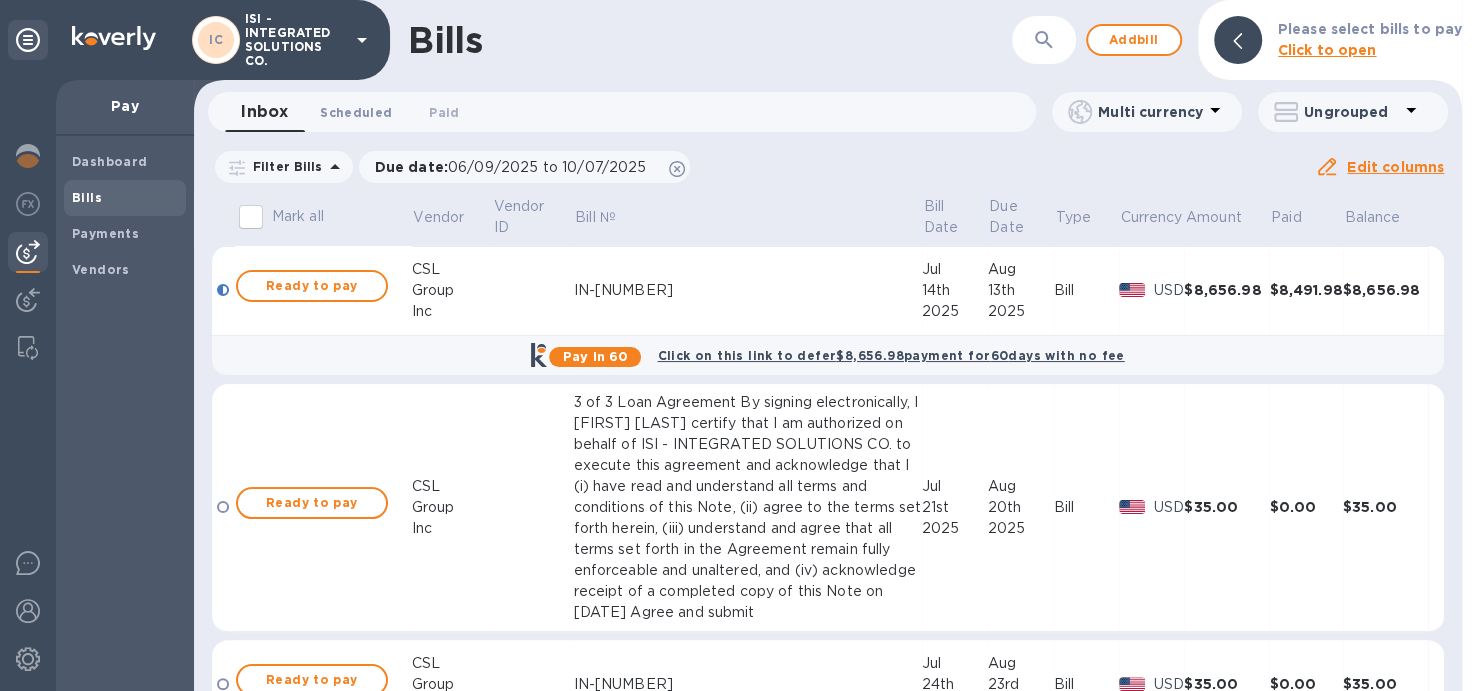 click on "Scheduled 0" at bounding box center (356, 112) 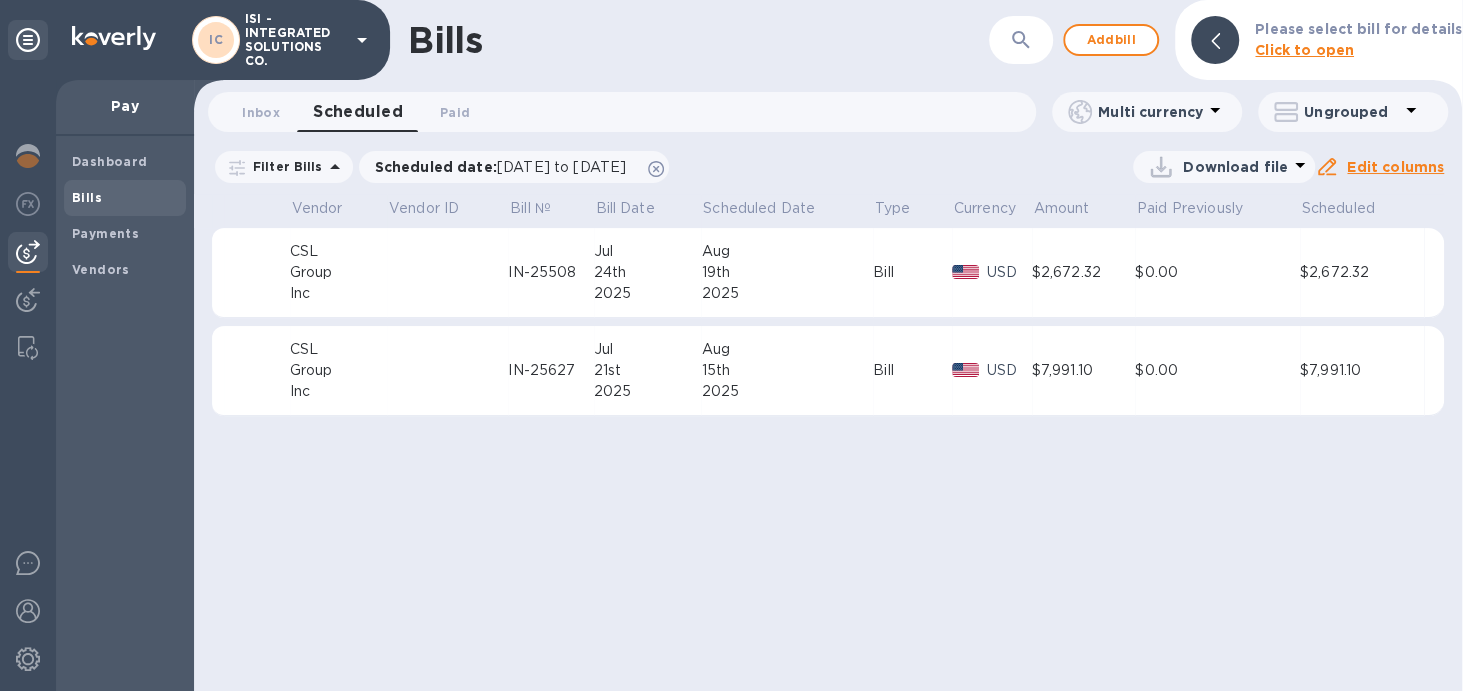 click on "Bills" at bounding box center [87, 197] 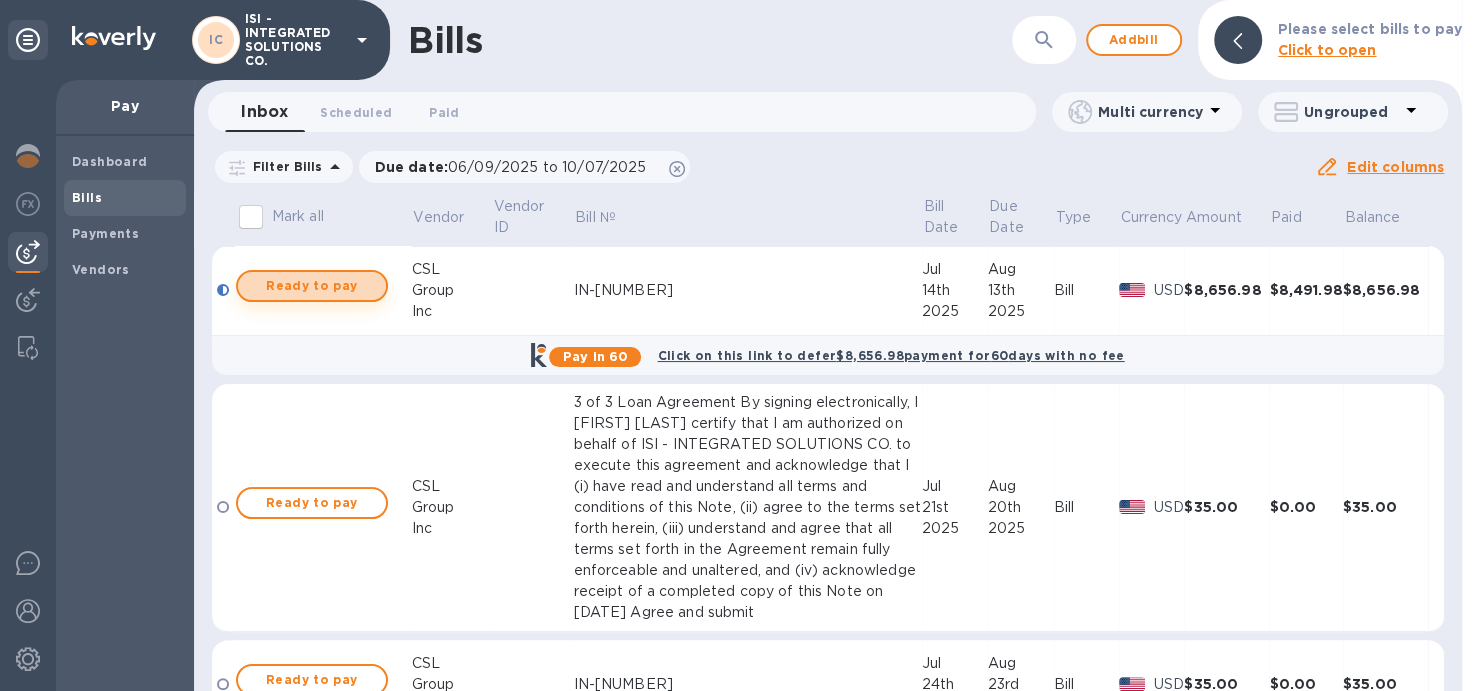 click on "Ready to pay" at bounding box center (312, 286) 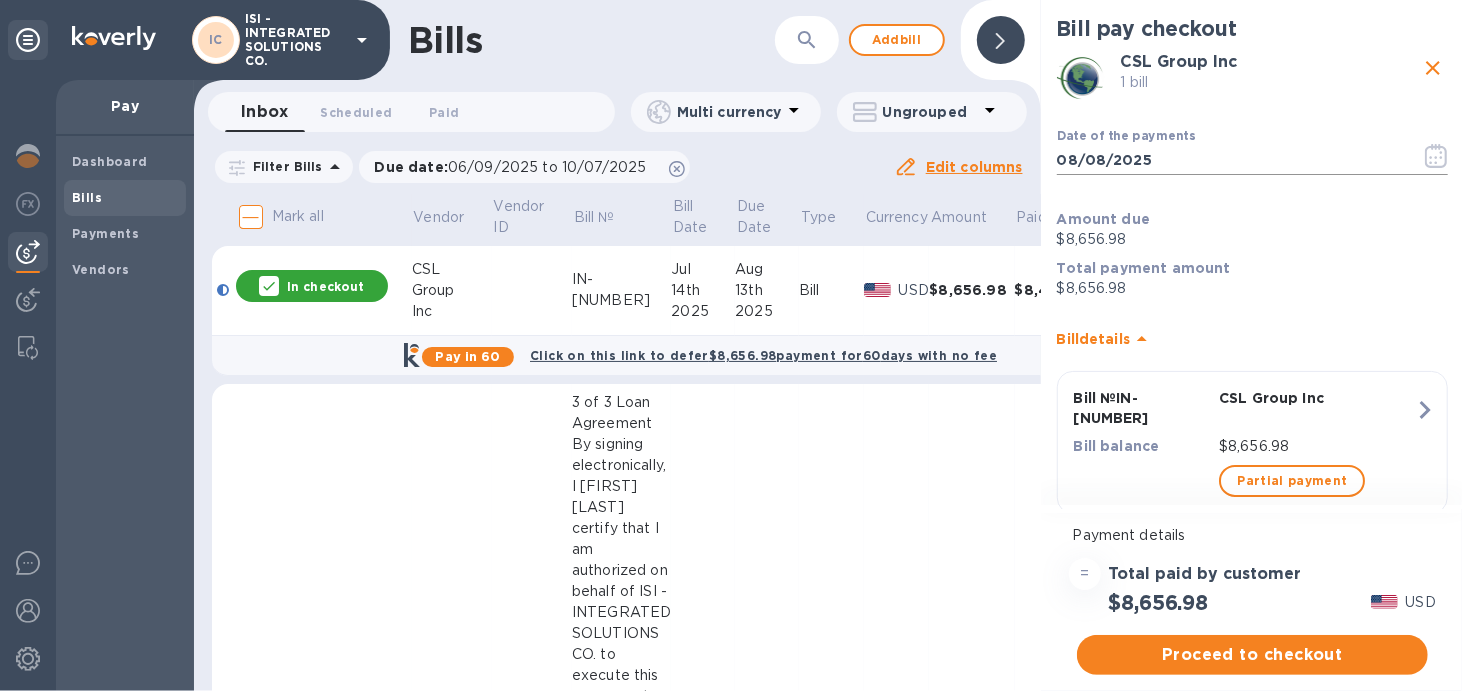 click 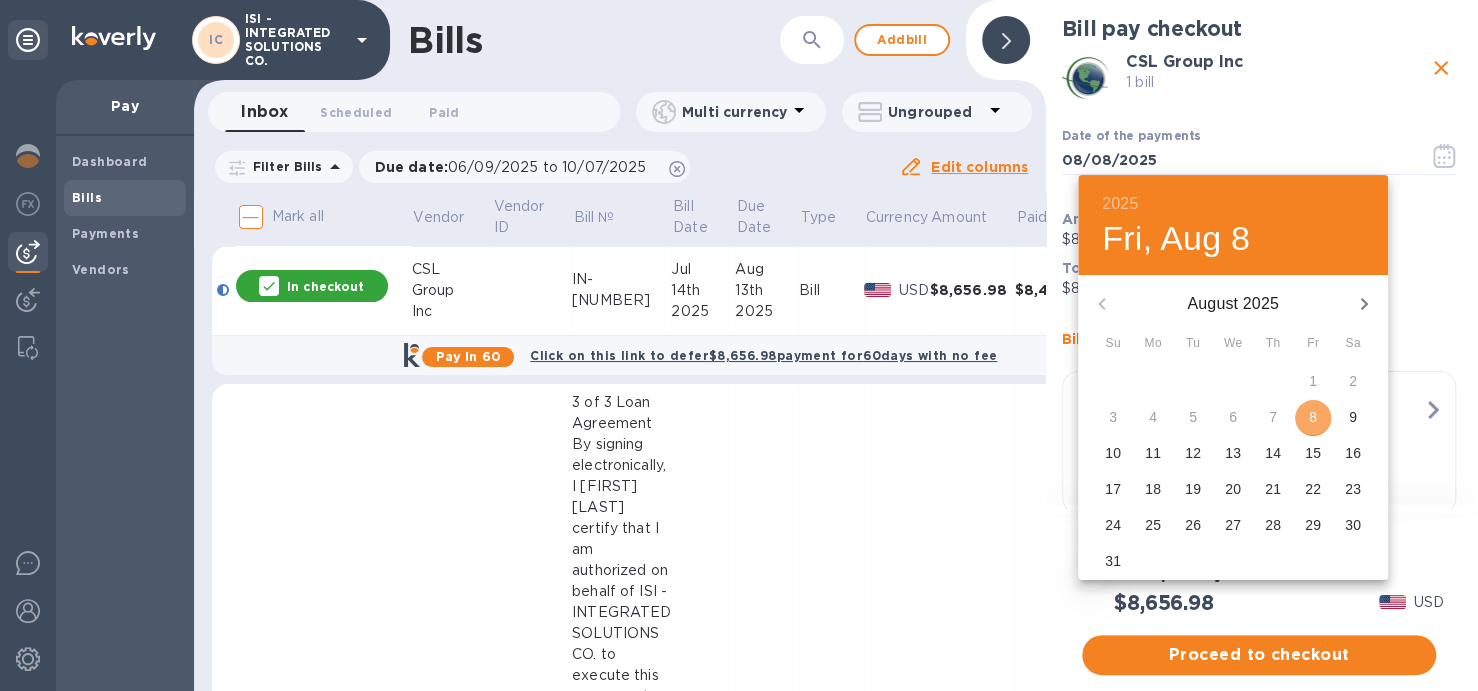 click on "8" at bounding box center [1313, 417] 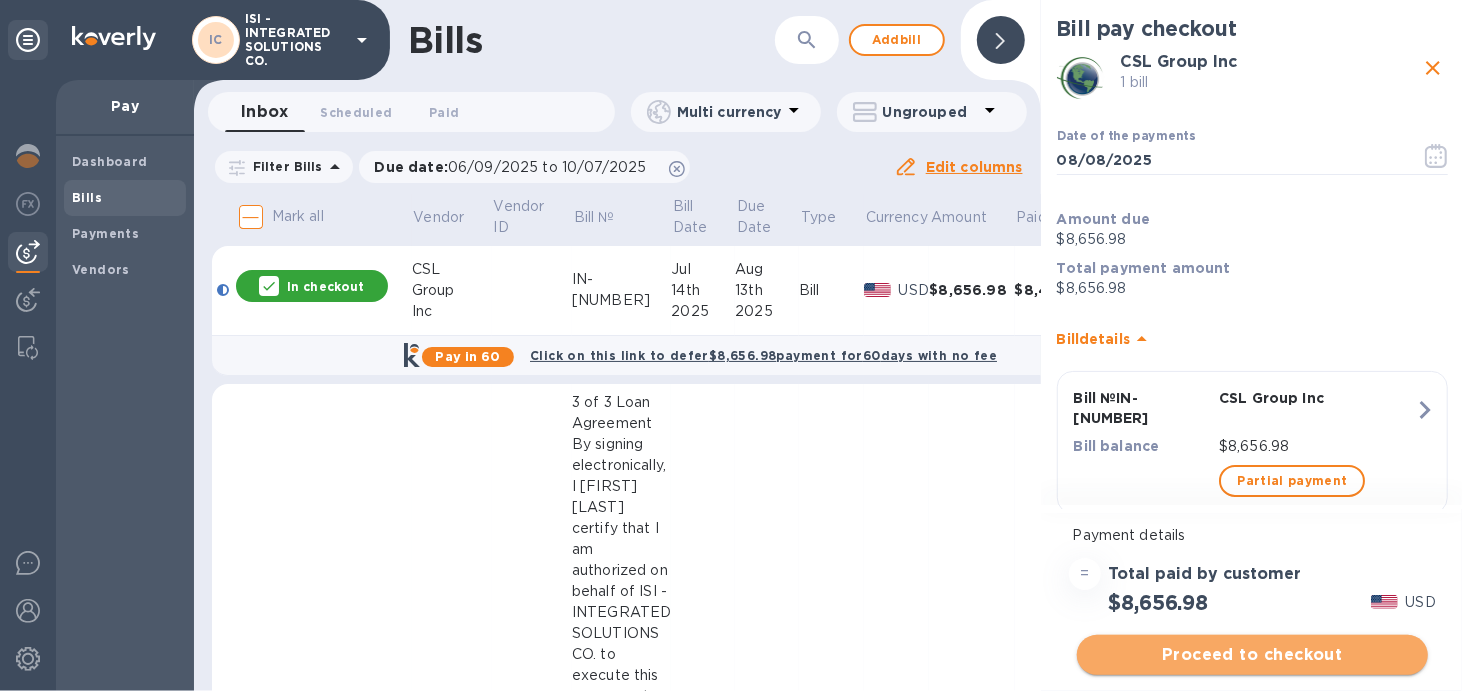 click on "Proceed to checkout" at bounding box center [1252, 655] 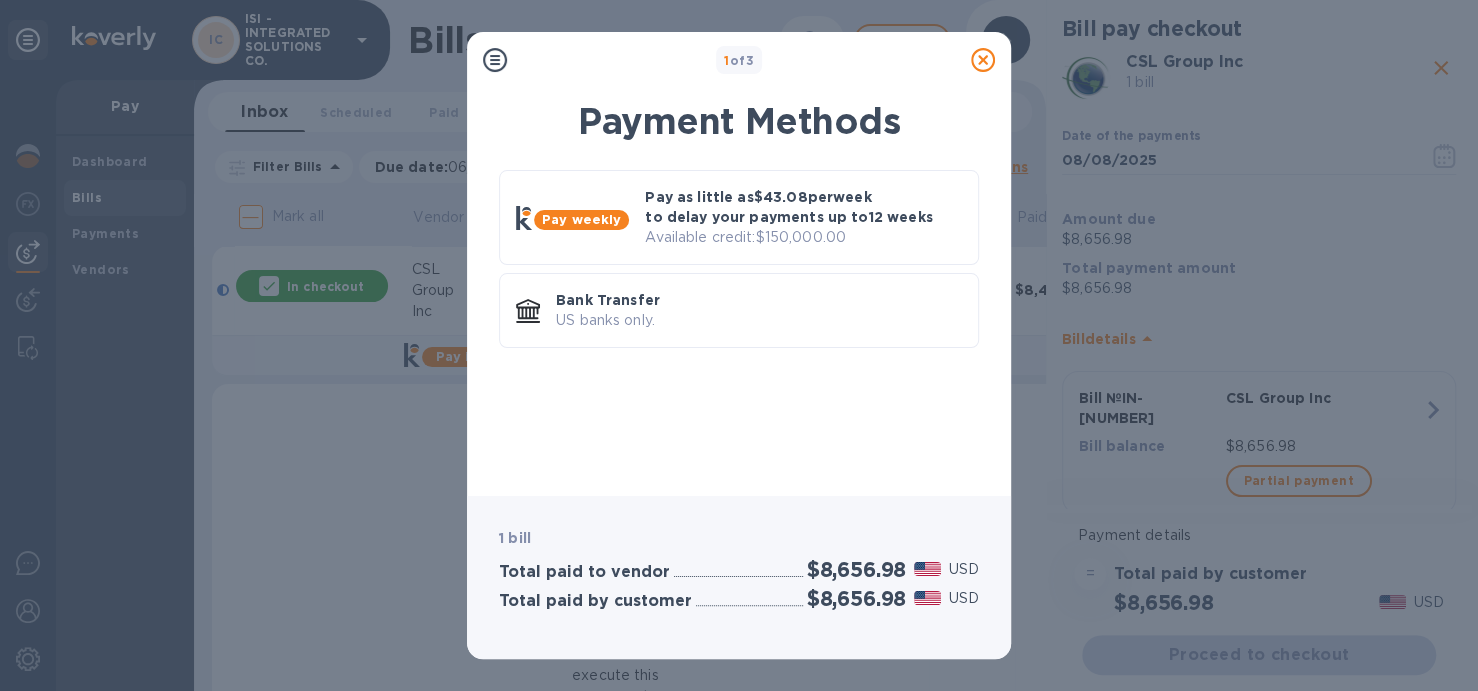 click 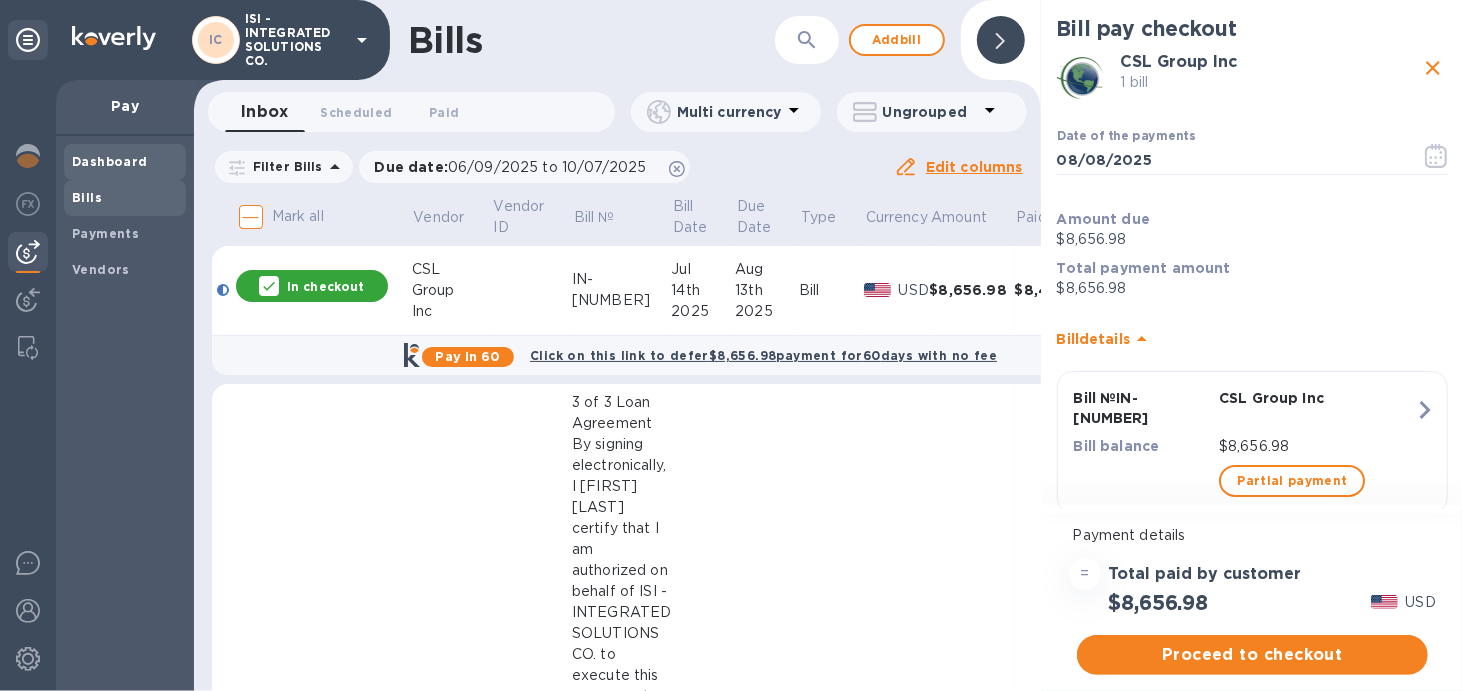 click on "Dashboard" at bounding box center (110, 161) 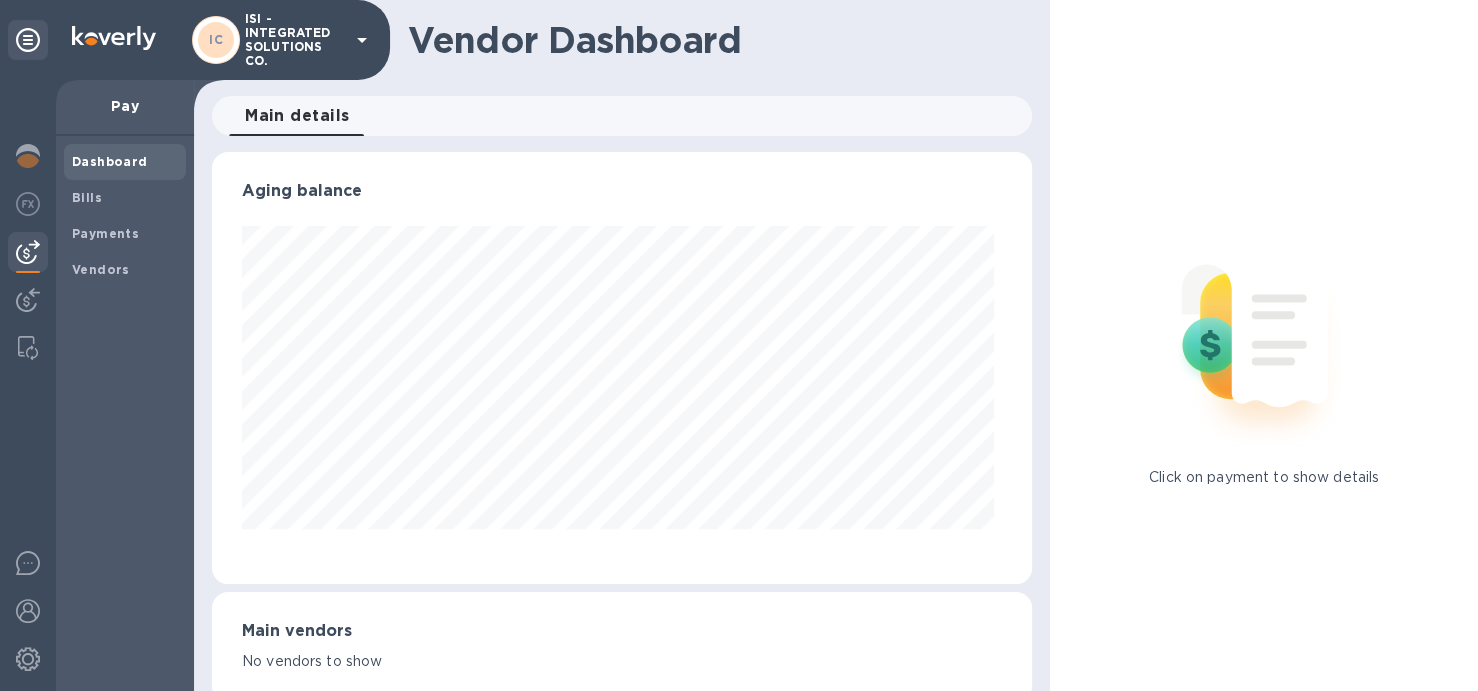 scroll, scrollTop: 999567, scrollLeft: 999187, axis: both 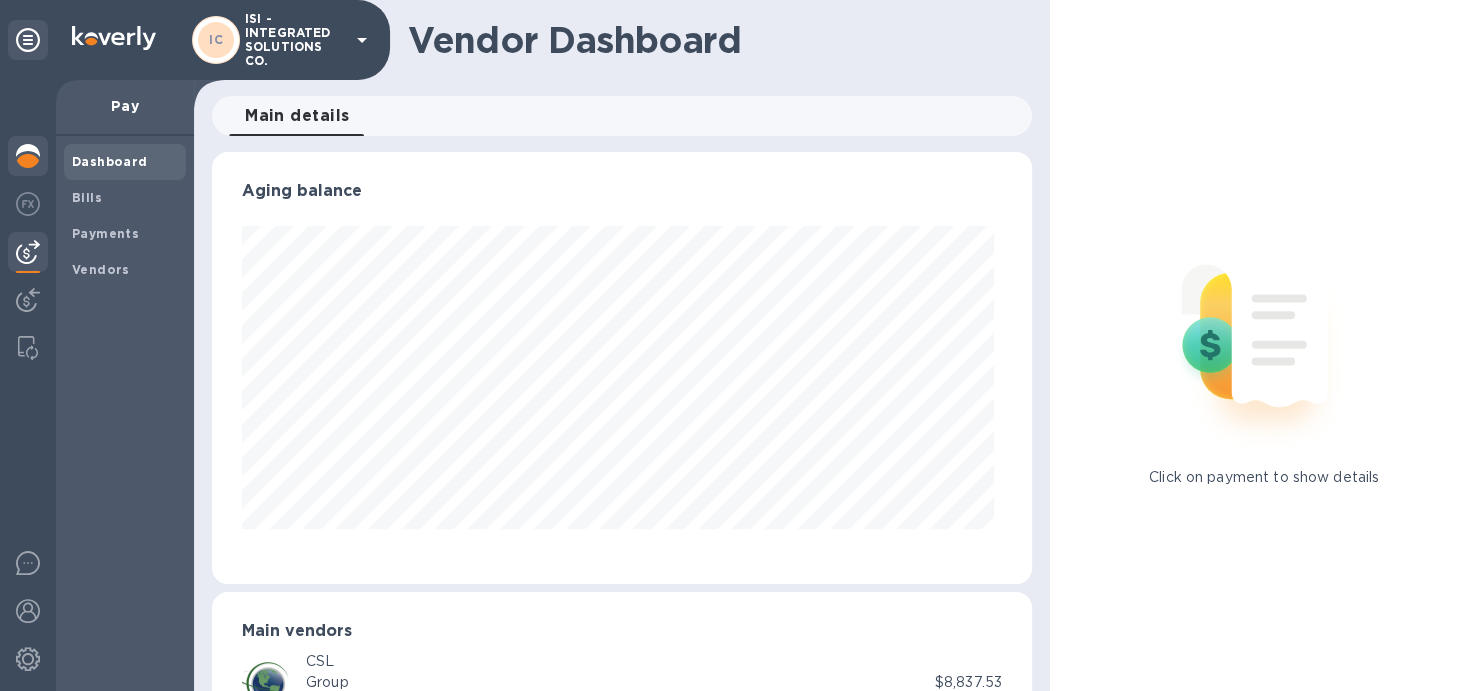 click at bounding box center (28, 156) 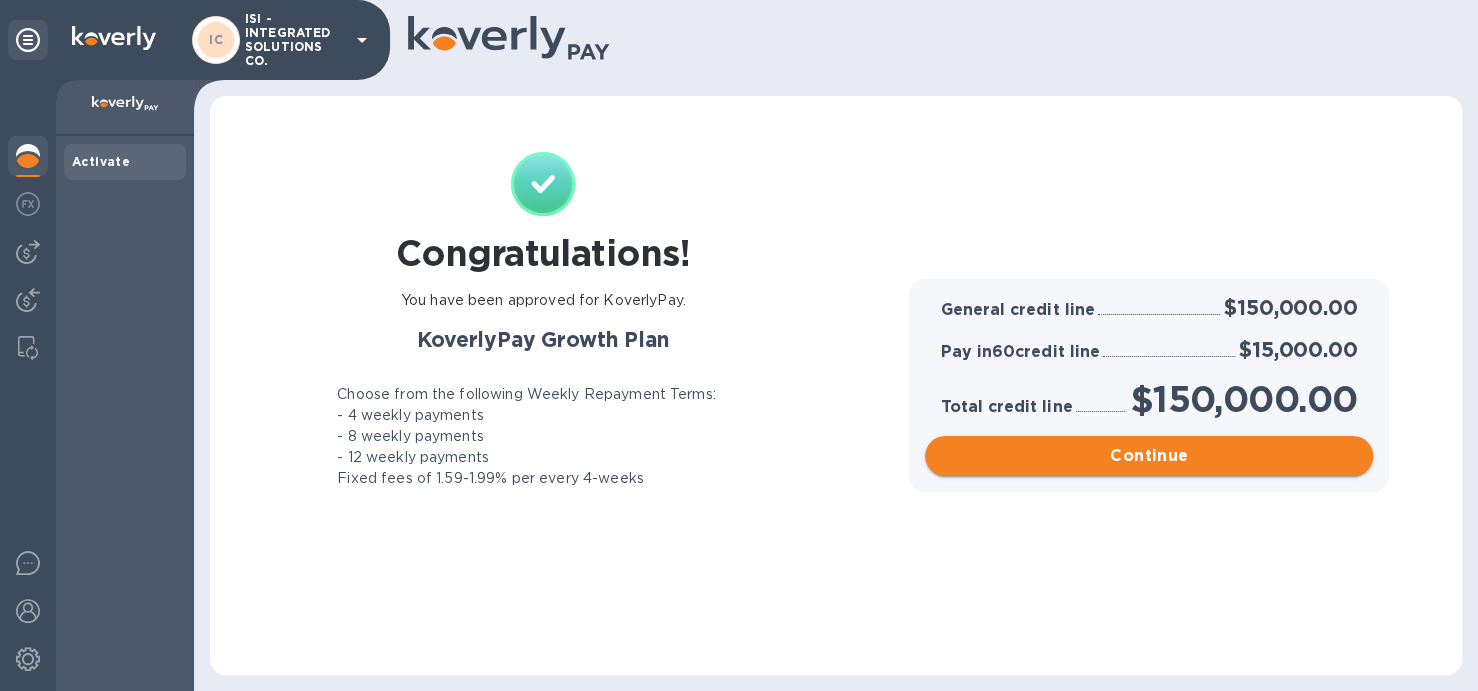 click on "Continue" at bounding box center (1149, 456) 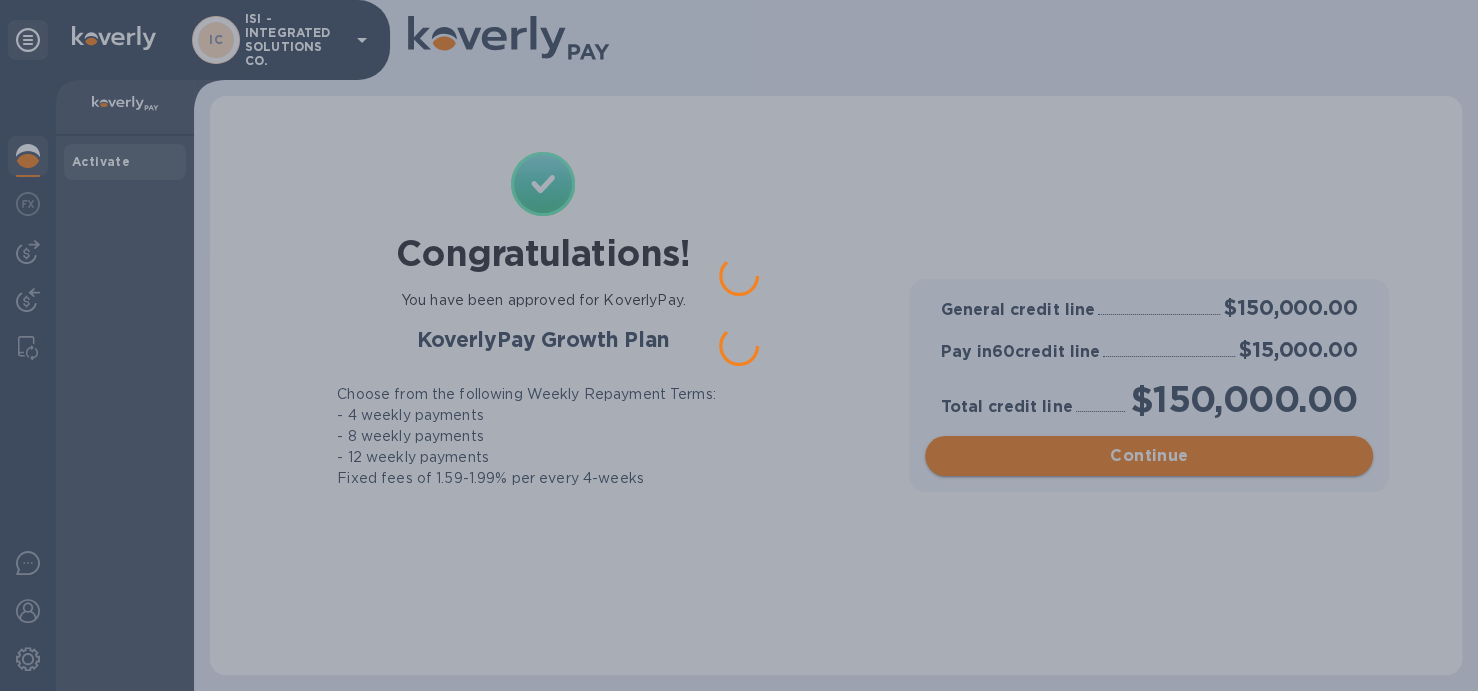 scroll, scrollTop: 0, scrollLeft: 0, axis: both 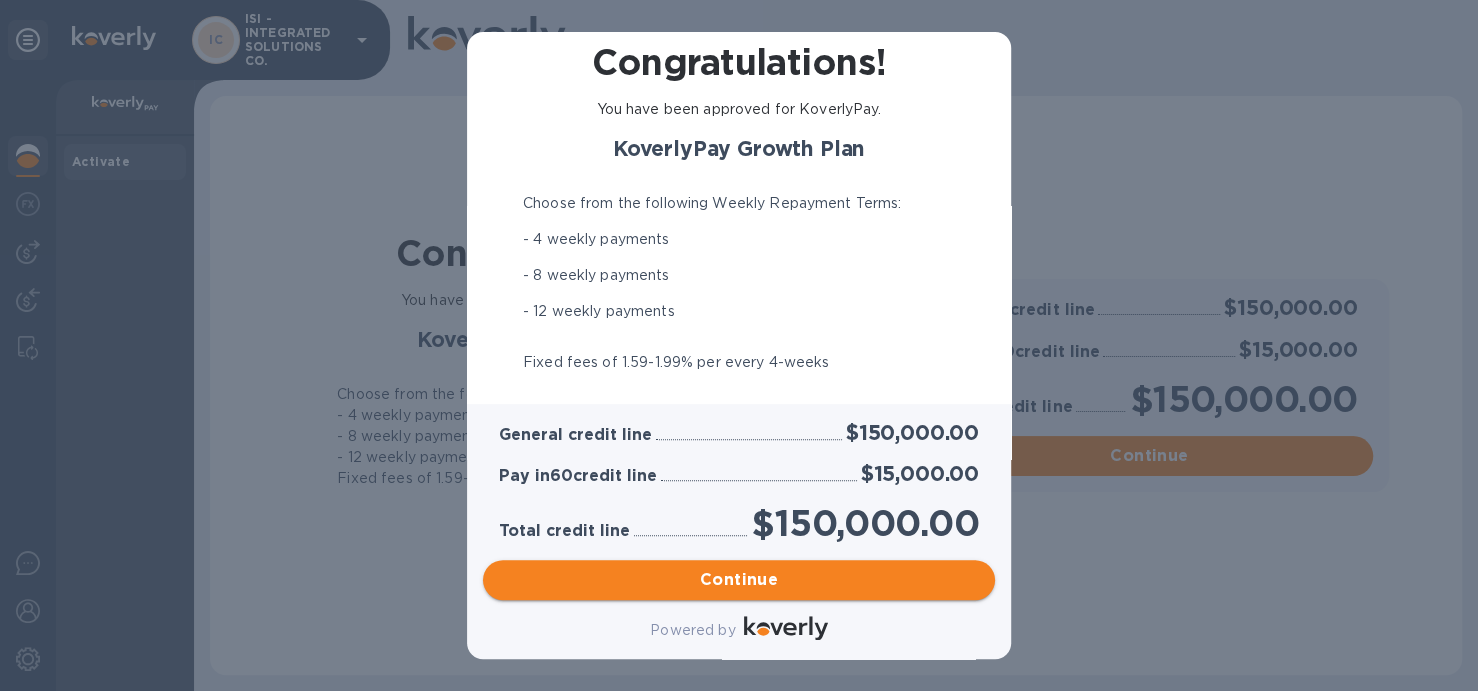 click on "Continue" at bounding box center [739, 580] 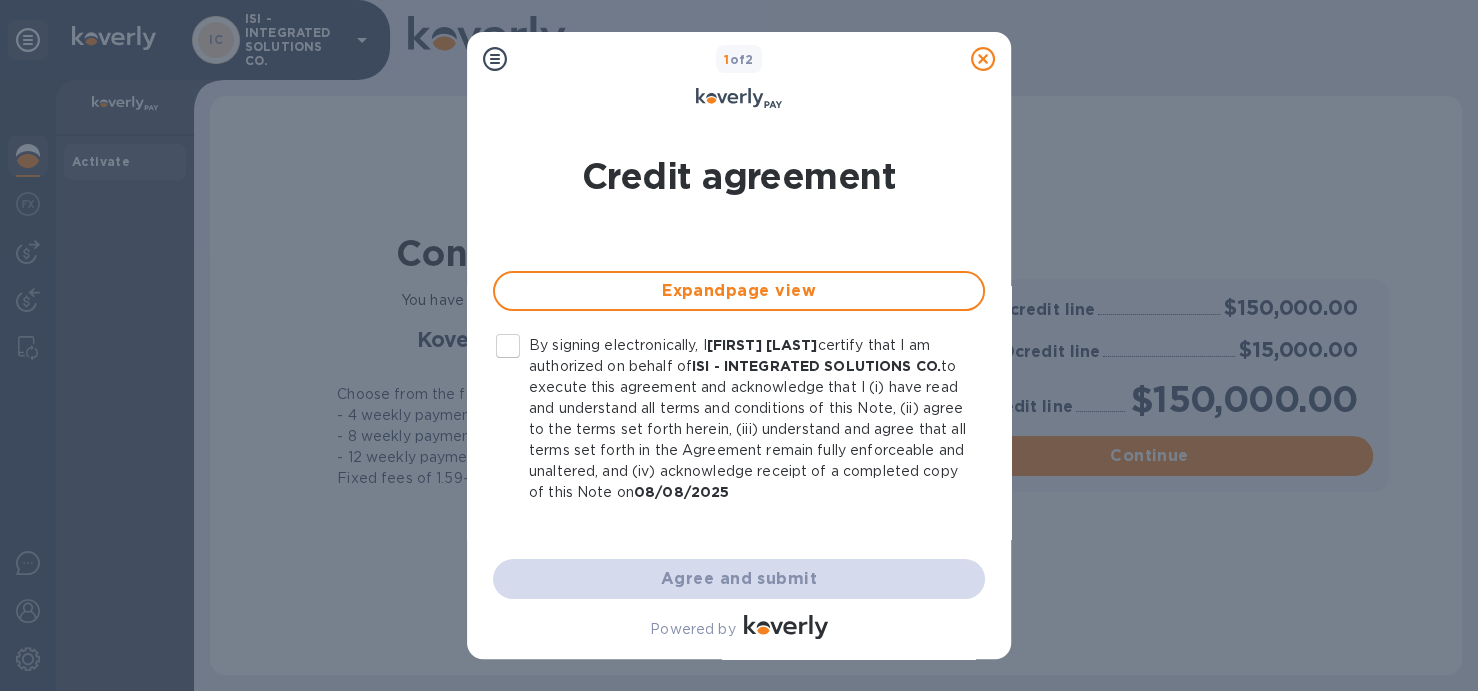 scroll, scrollTop: 0, scrollLeft: 0, axis: both 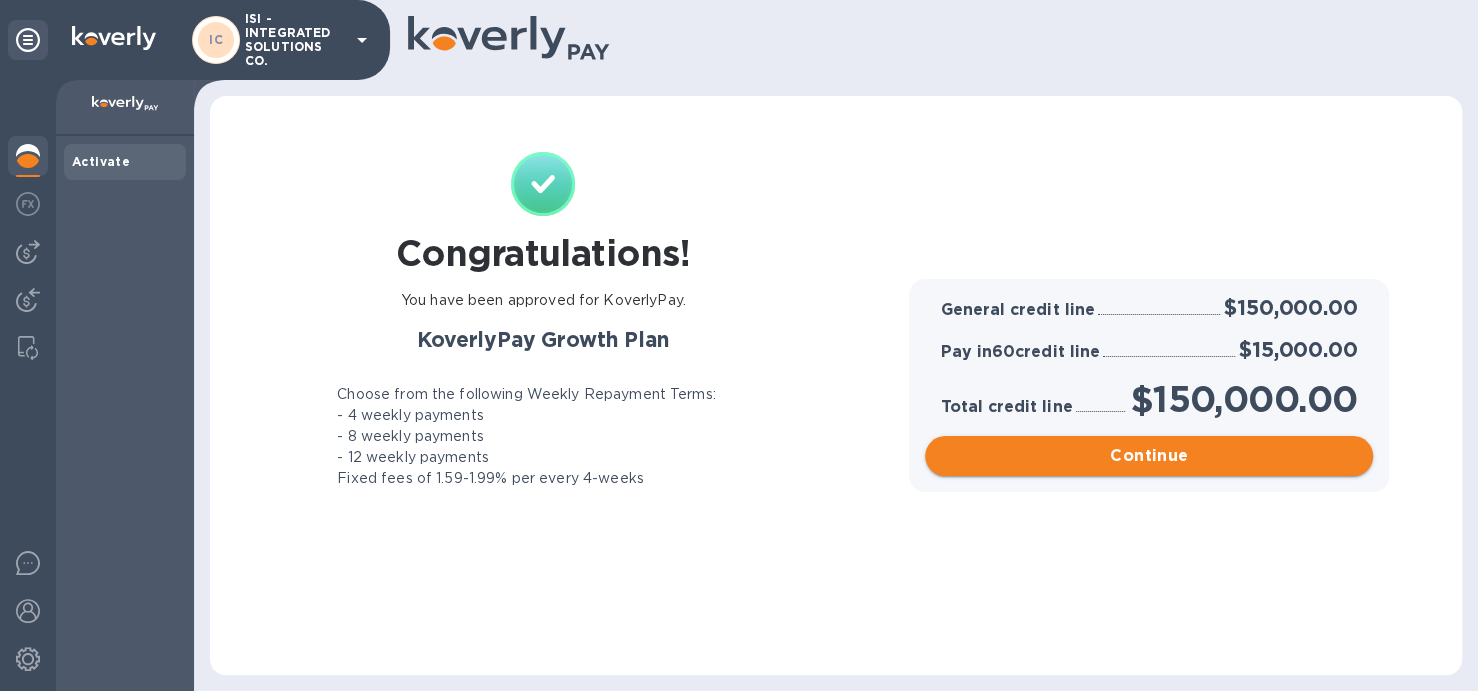 click on "Continue" at bounding box center [1149, 456] 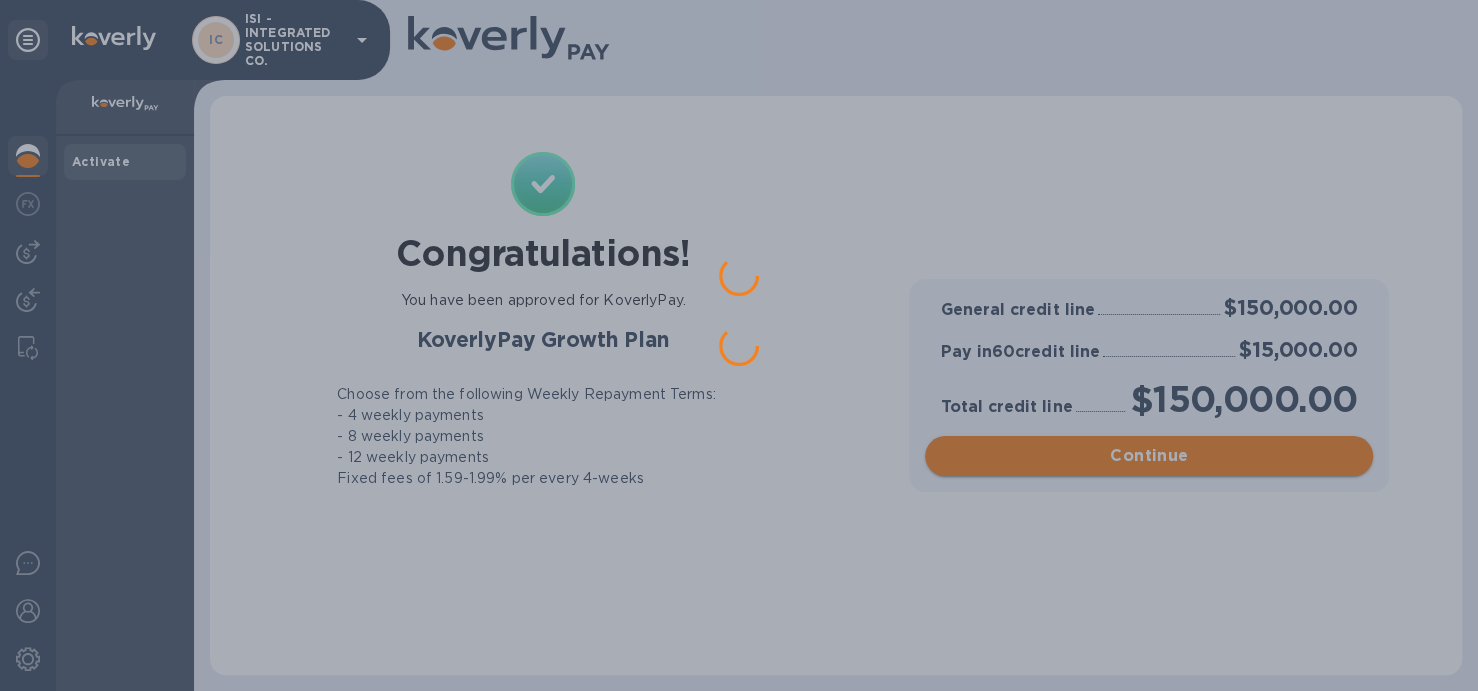 scroll, scrollTop: 0, scrollLeft: 0, axis: both 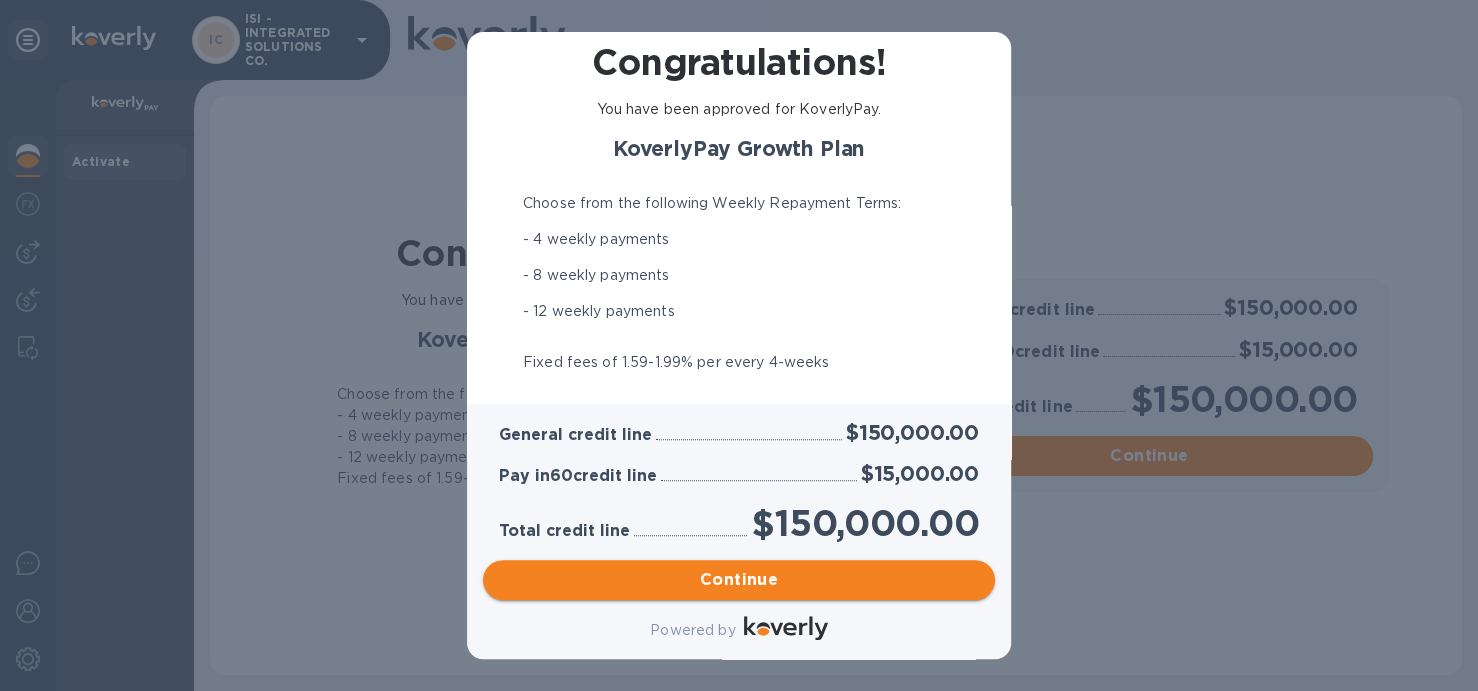 click on "Continue" at bounding box center [739, 580] 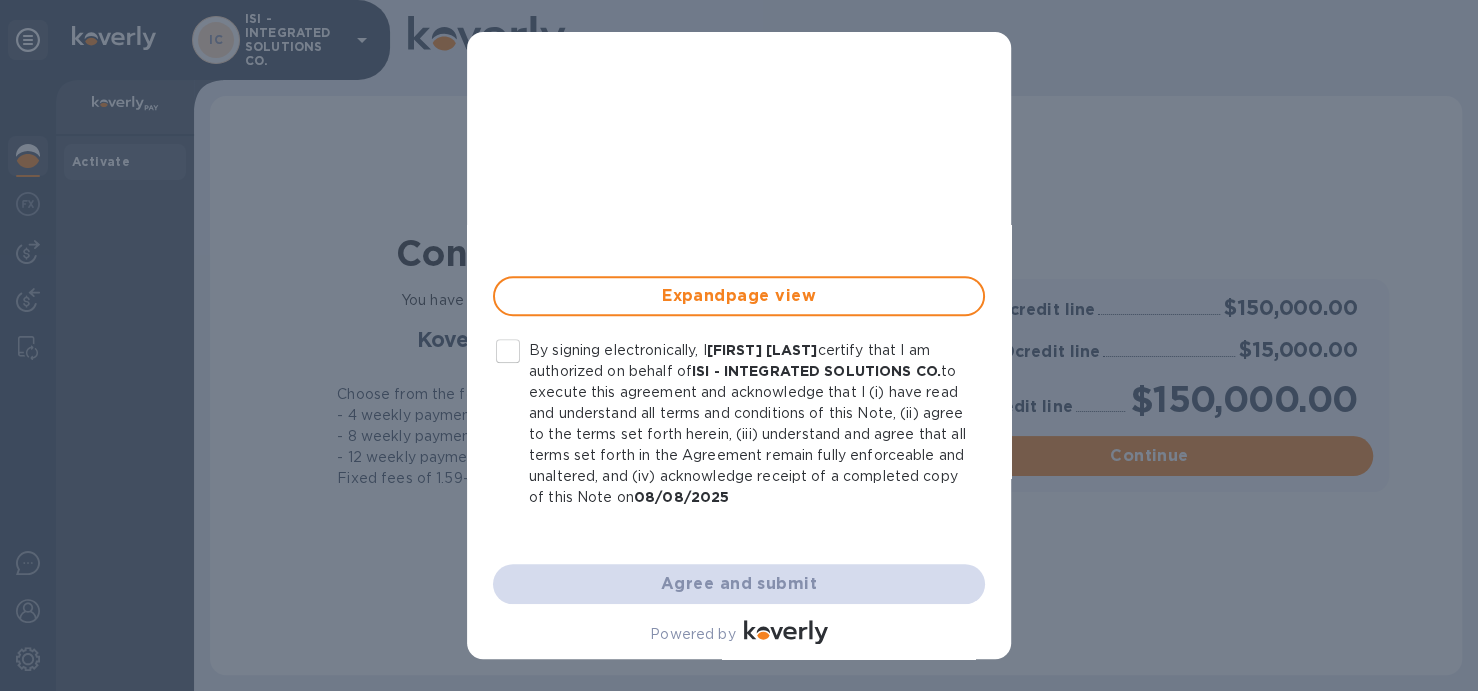 scroll, scrollTop: 573, scrollLeft: 0, axis: vertical 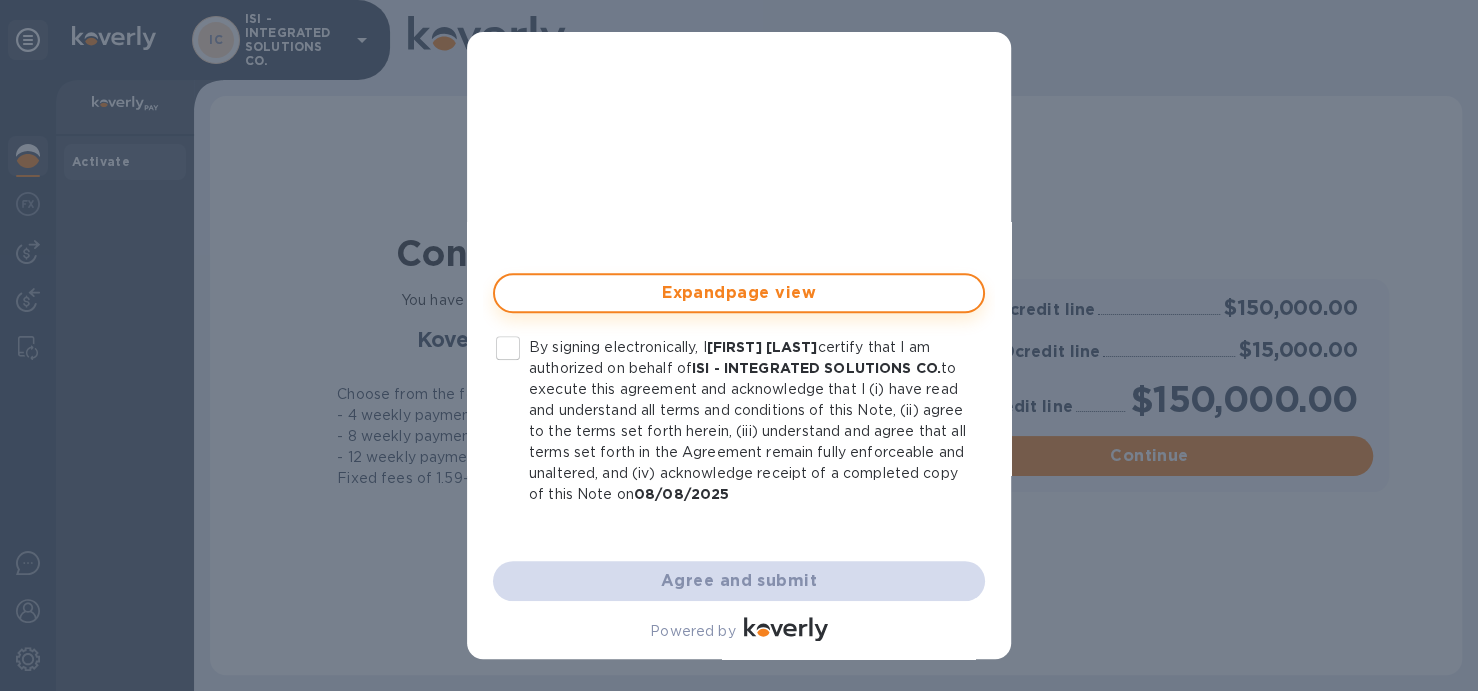 click on "Expand  page view" at bounding box center [739, 293] 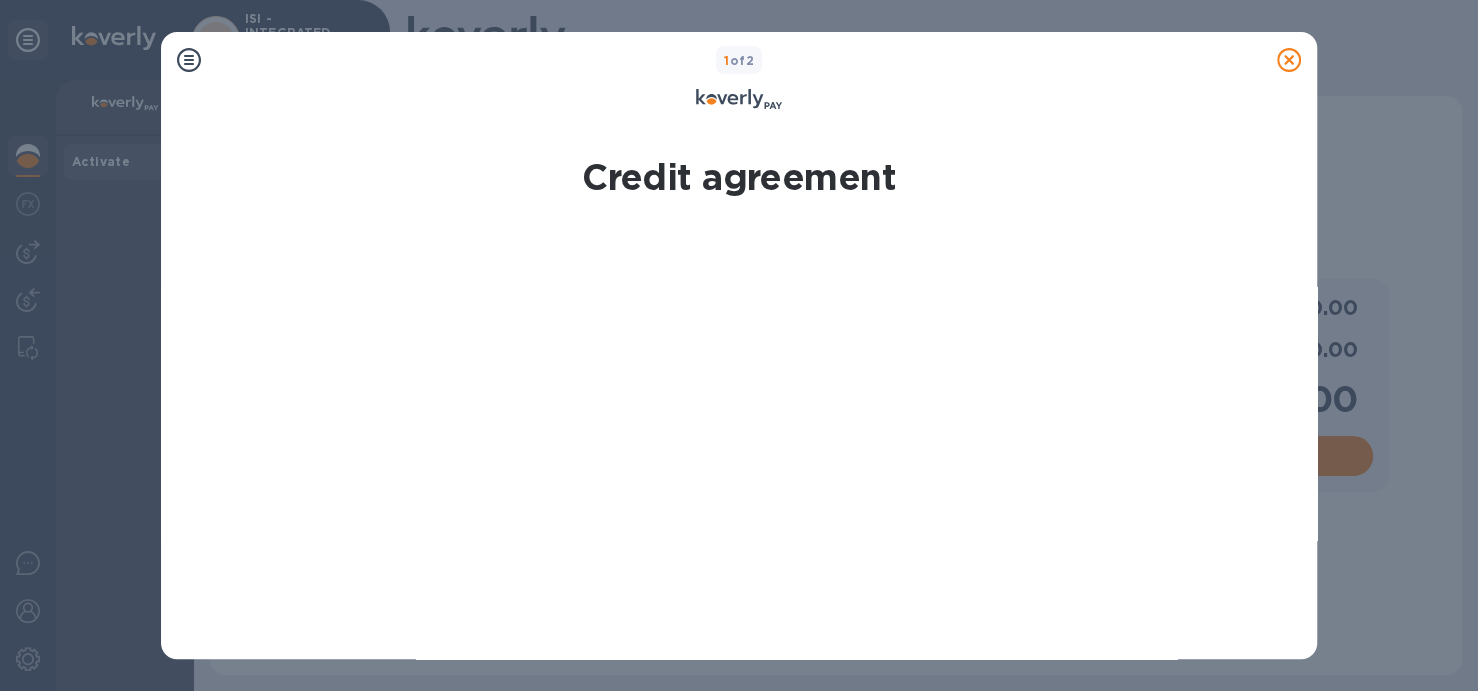 scroll, scrollTop: 490, scrollLeft: 0, axis: vertical 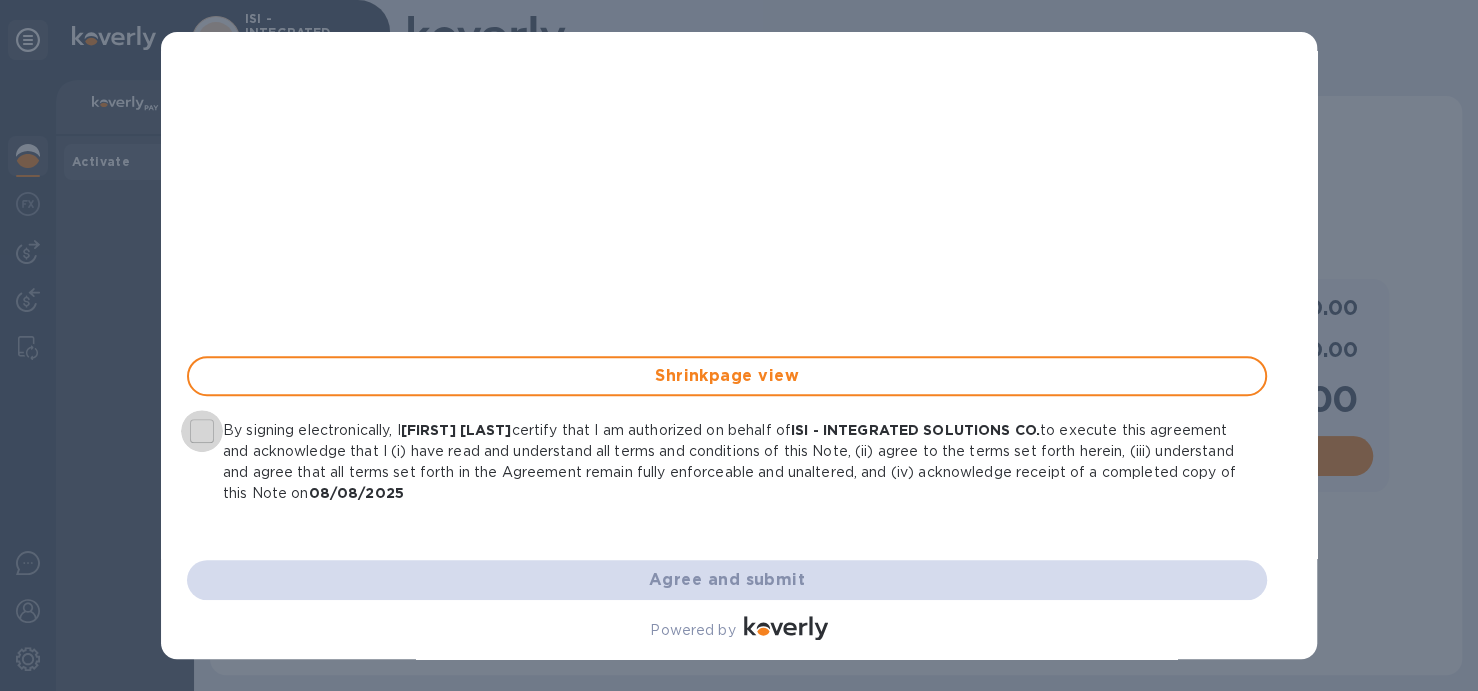 click on "By signing electronically, I [FIRST] [LAST] certify that I am authorized on behalf of ISI - INTEGRATED SOLUTIONS CO. to execute this agreement and acknowledge that I (i) have read and understand all terms and conditions of this Note, (ii) agree to the terms set forth herein, (iii) understand and agree that all terms set forth in the Agreement remain fully enforceable and unaltered, and (iv) acknowledge receipt of a completed copy of this Note on [DATE]" at bounding box center [202, 431] 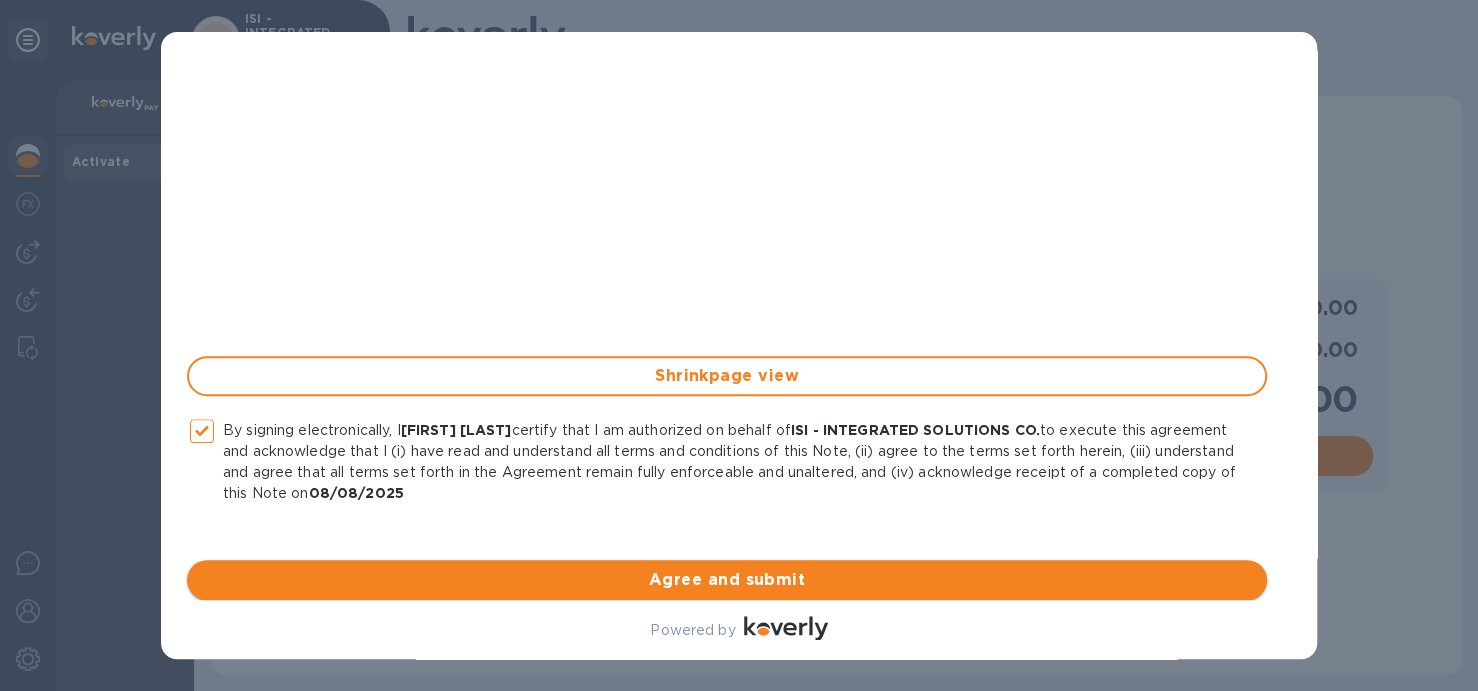 click on "Agree and submit" at bounding box center (727, 580) 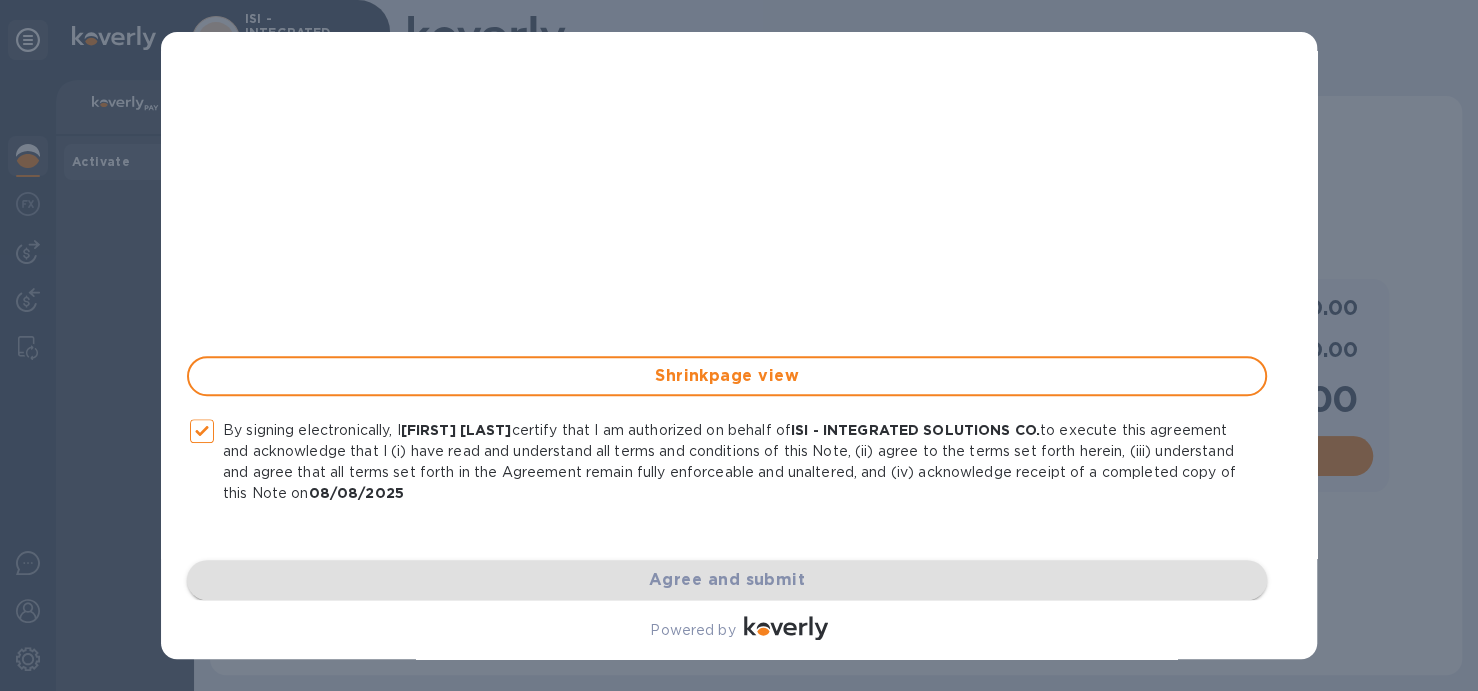 checkbox on "false" 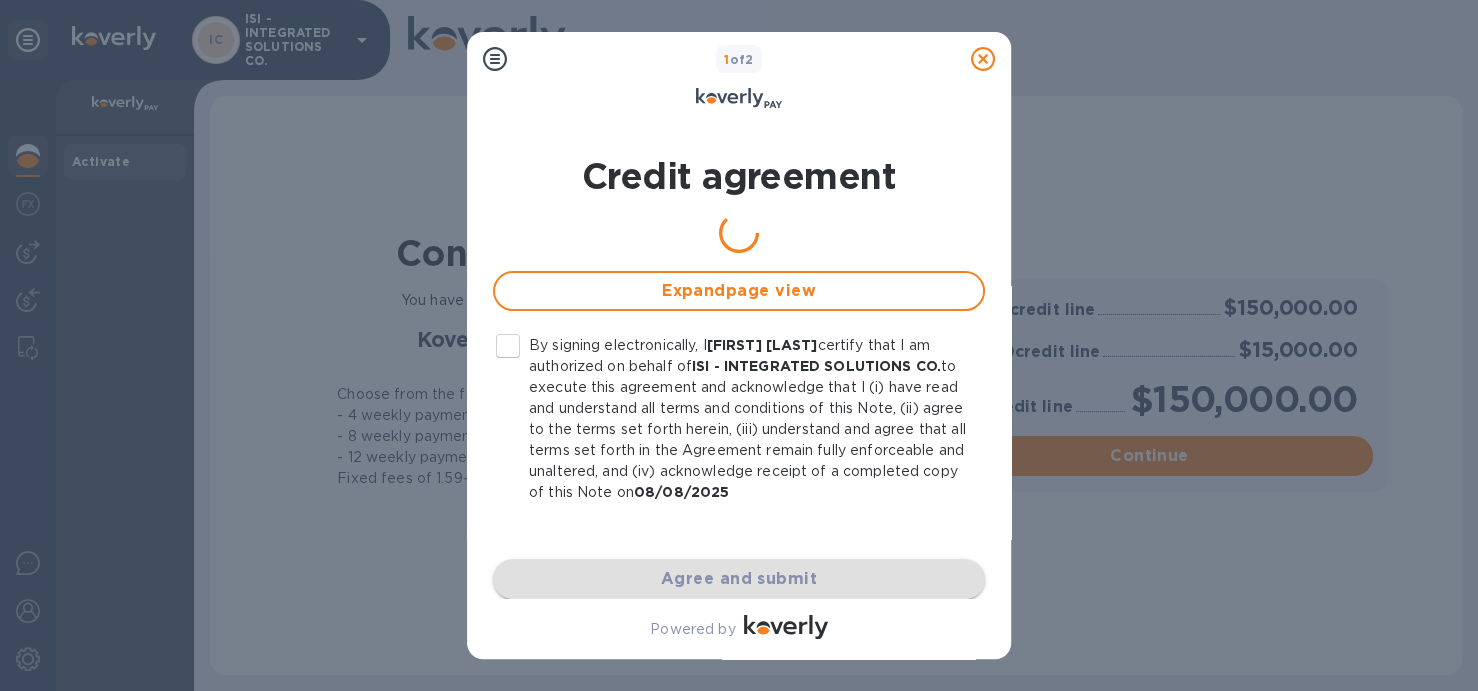 scroll, scrollTop: 0, scrollLeft: 0, axis: both 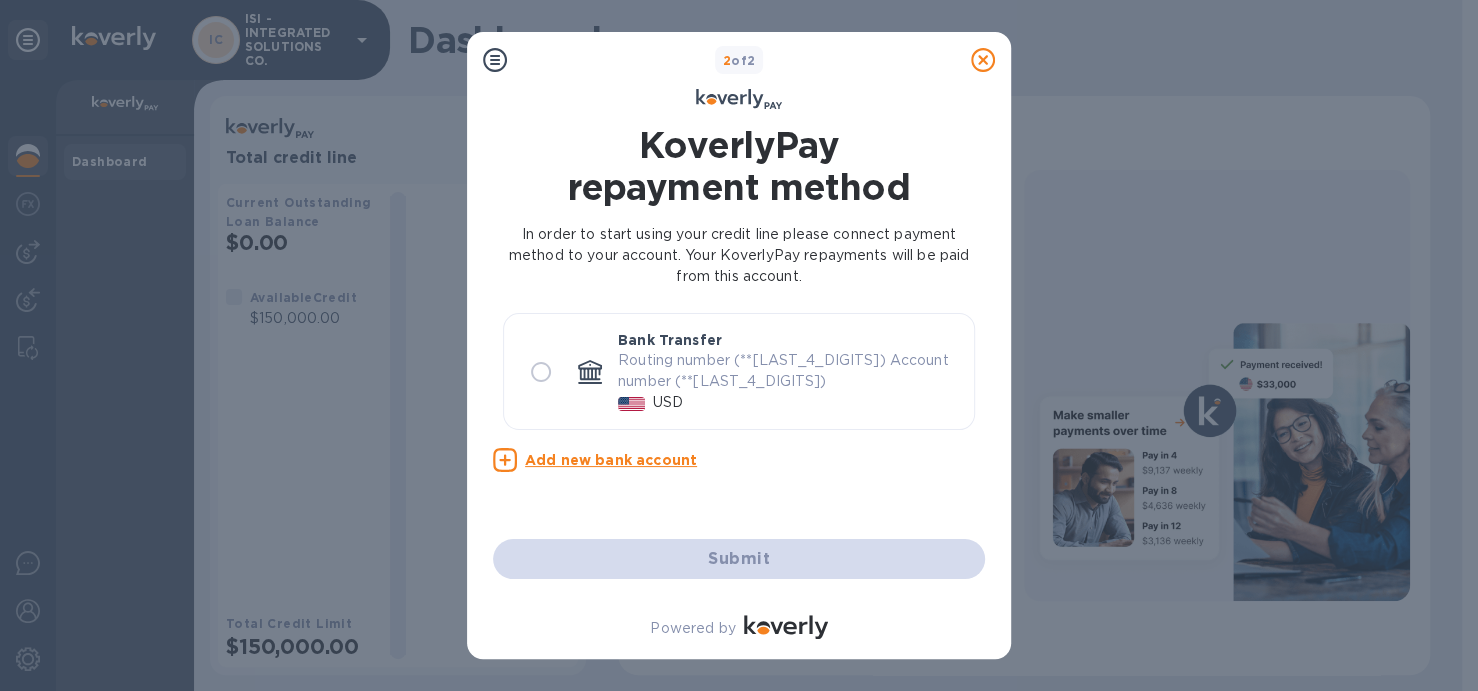 click at bounding box center [541, 372] 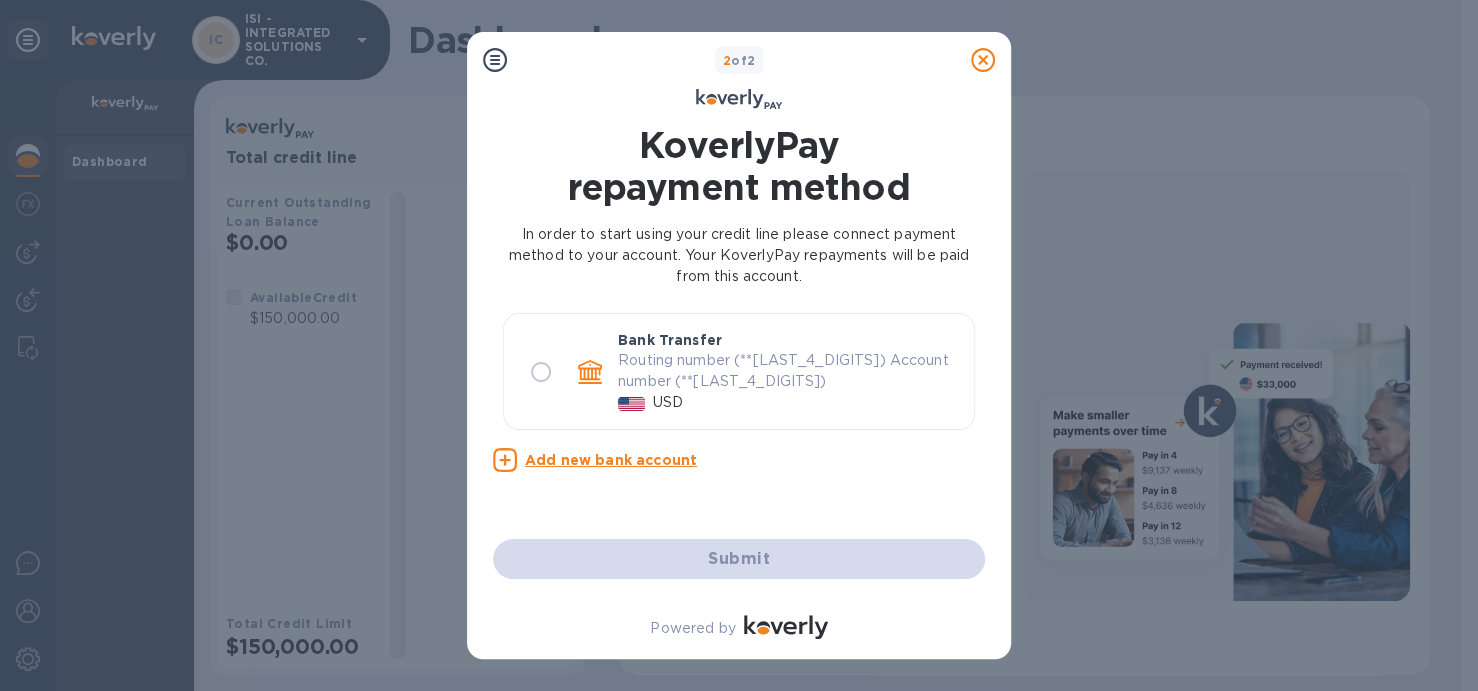 radio on "true" 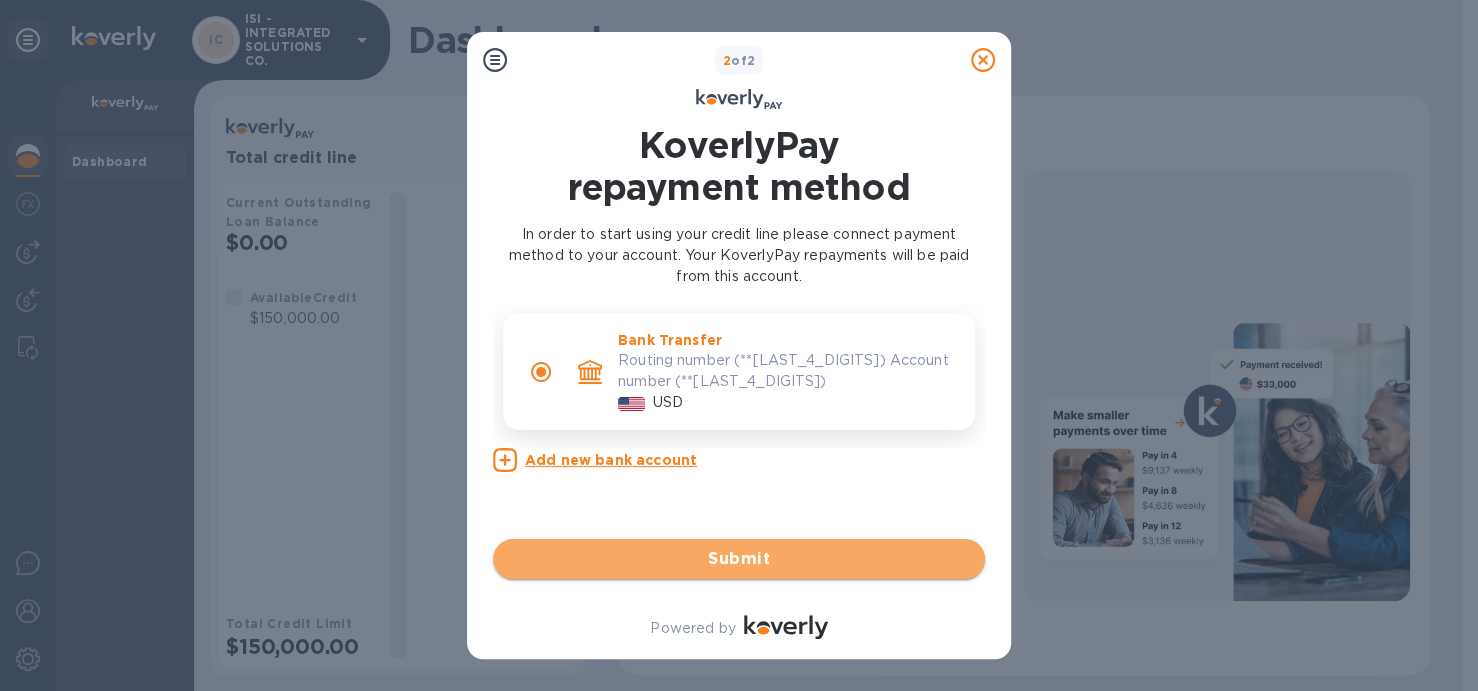 click on "Submit" at bounding box center [739, 559] 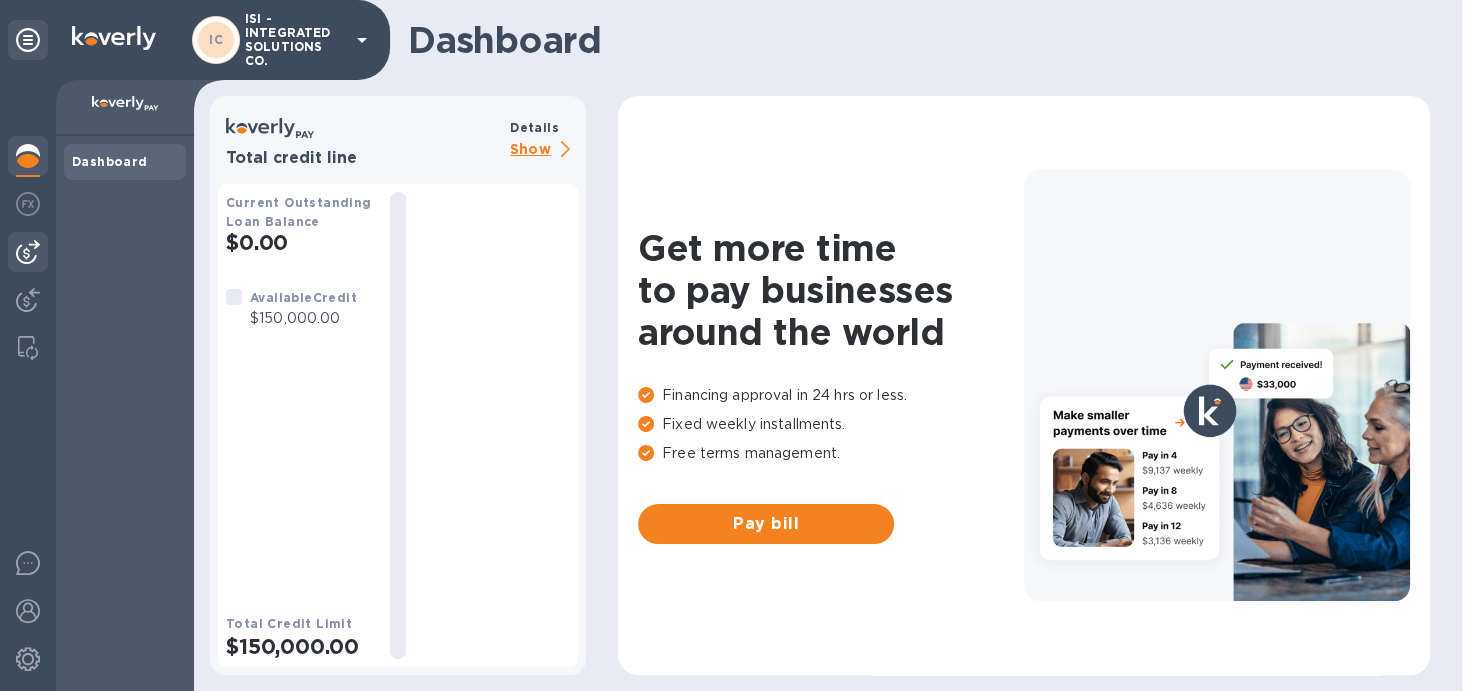 click at bounding box center (28, 252) 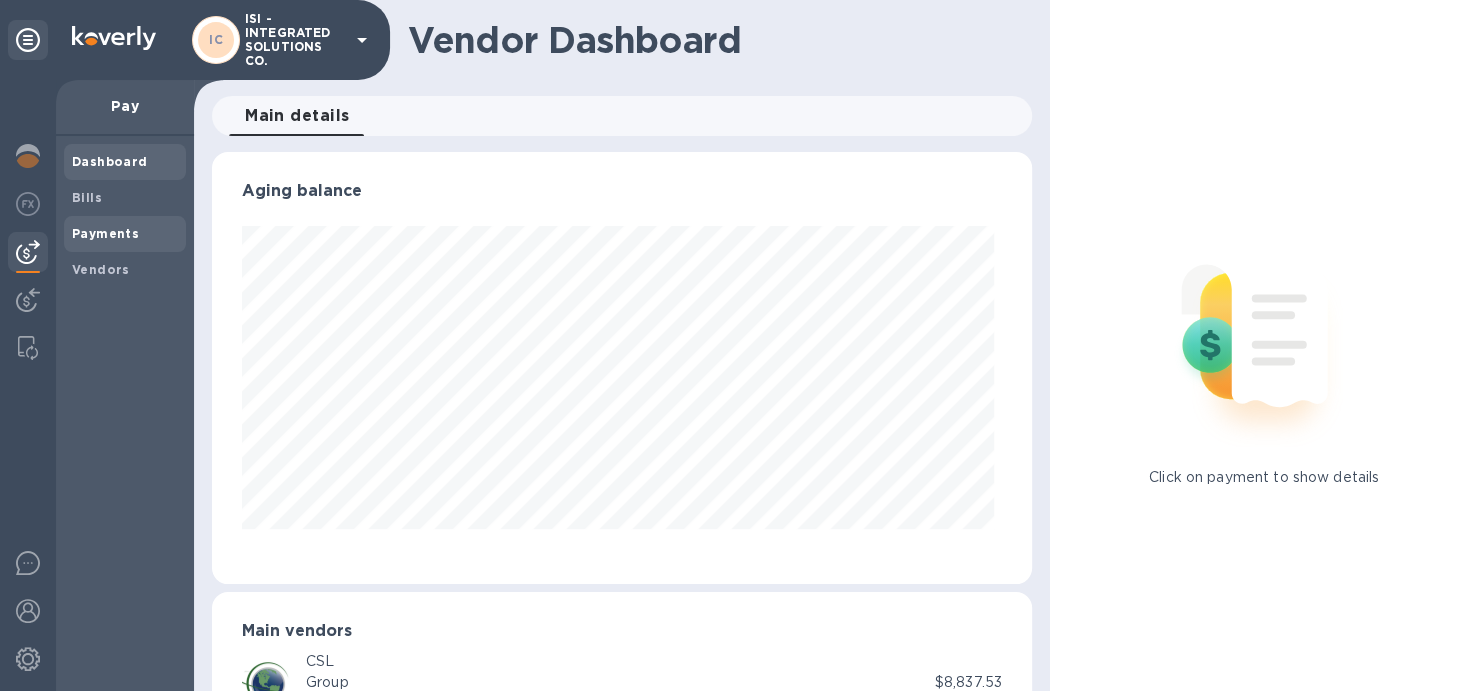scroll, scrollTop: 999567, scrollLeft: 999187, axis: both 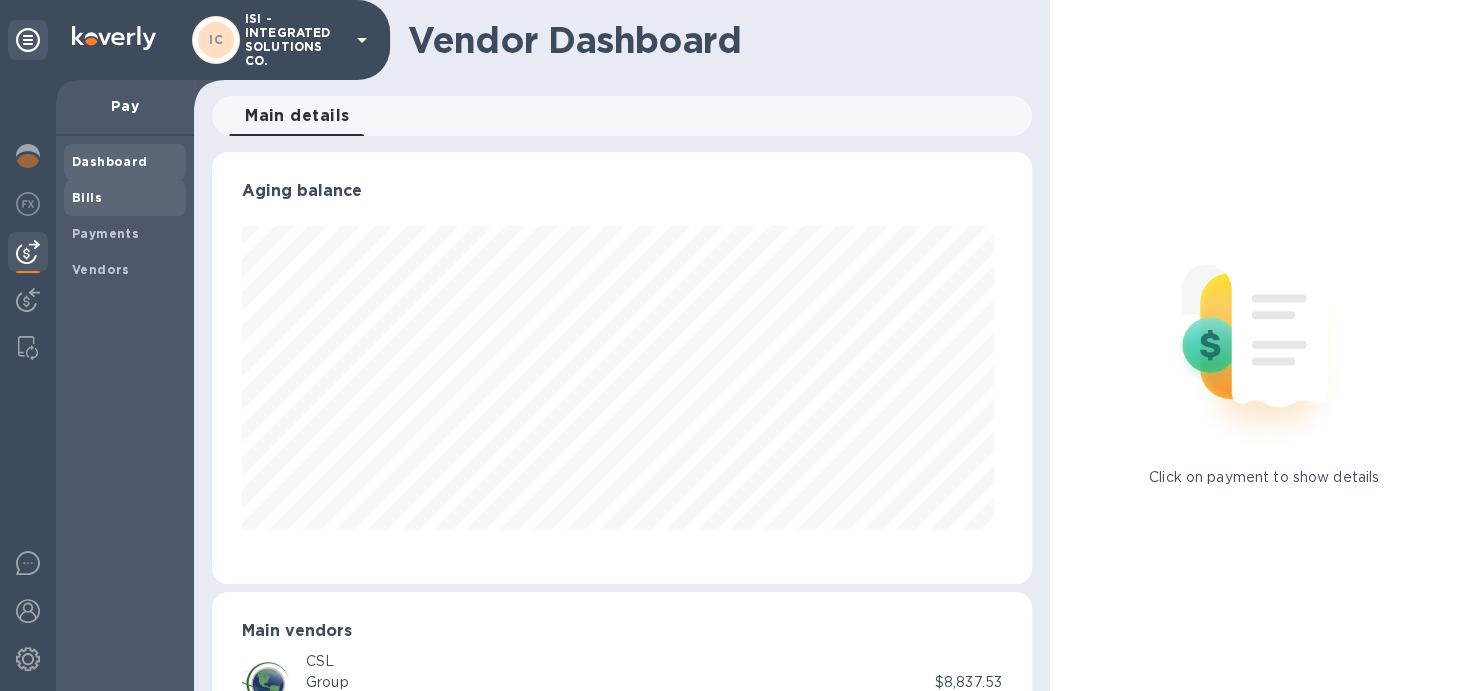 click on "Bills" at bounding box center [125, 198] 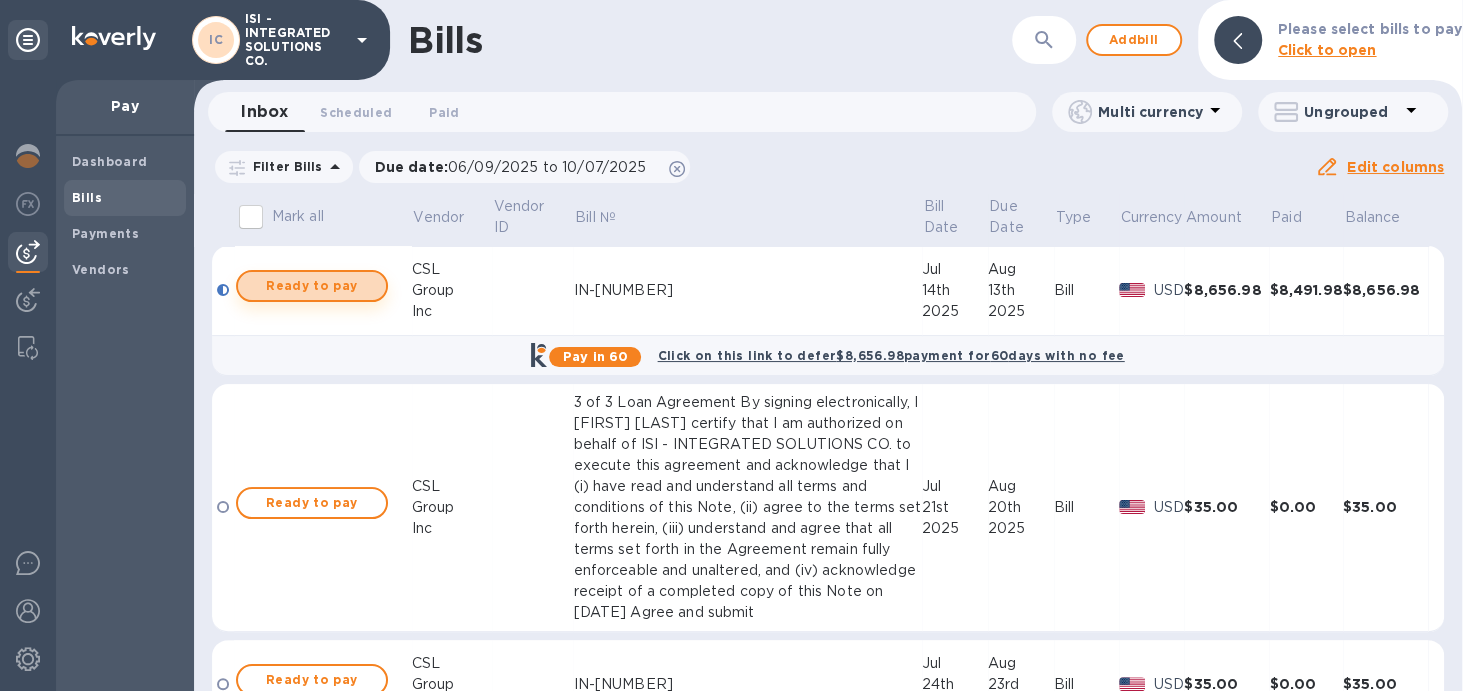 click on "Ready to pay" at bounding box center (312, 286) 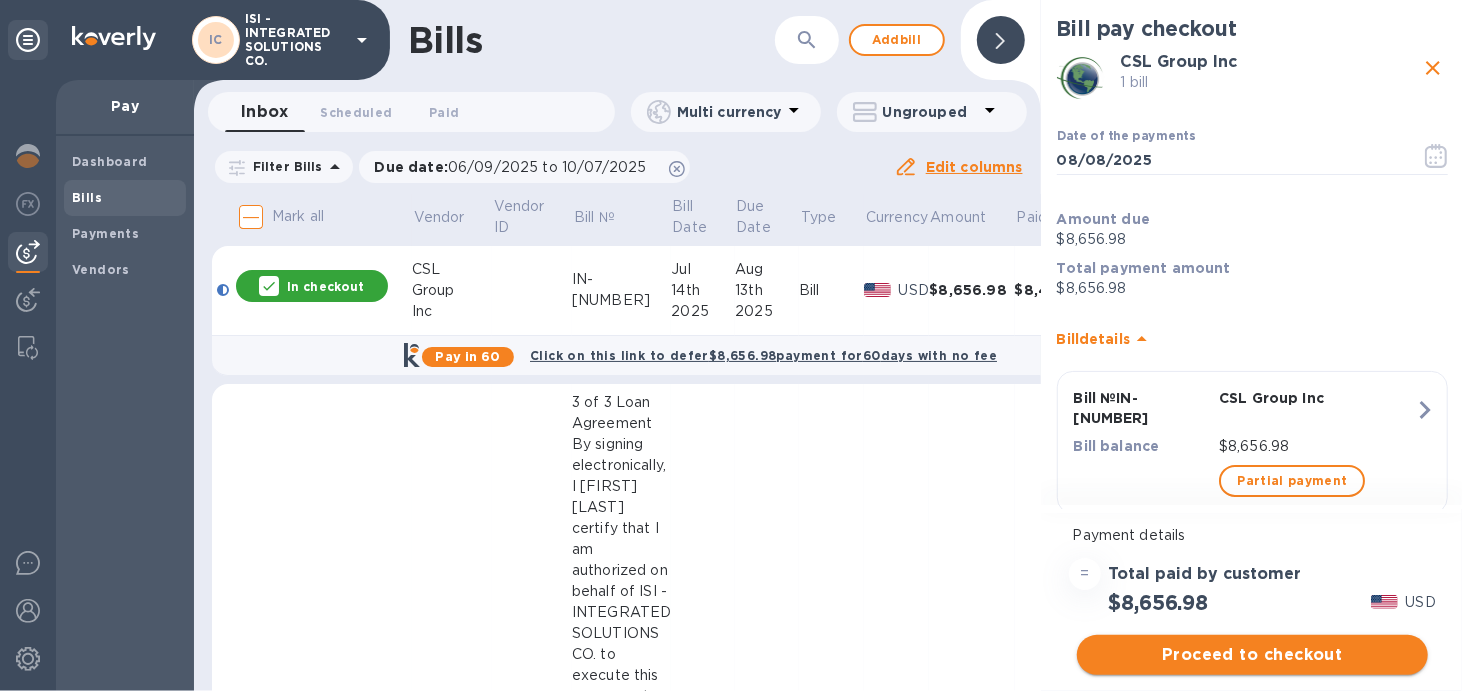 scroll, scrollTop: 14, scrollLeft: 0, axis: vertical 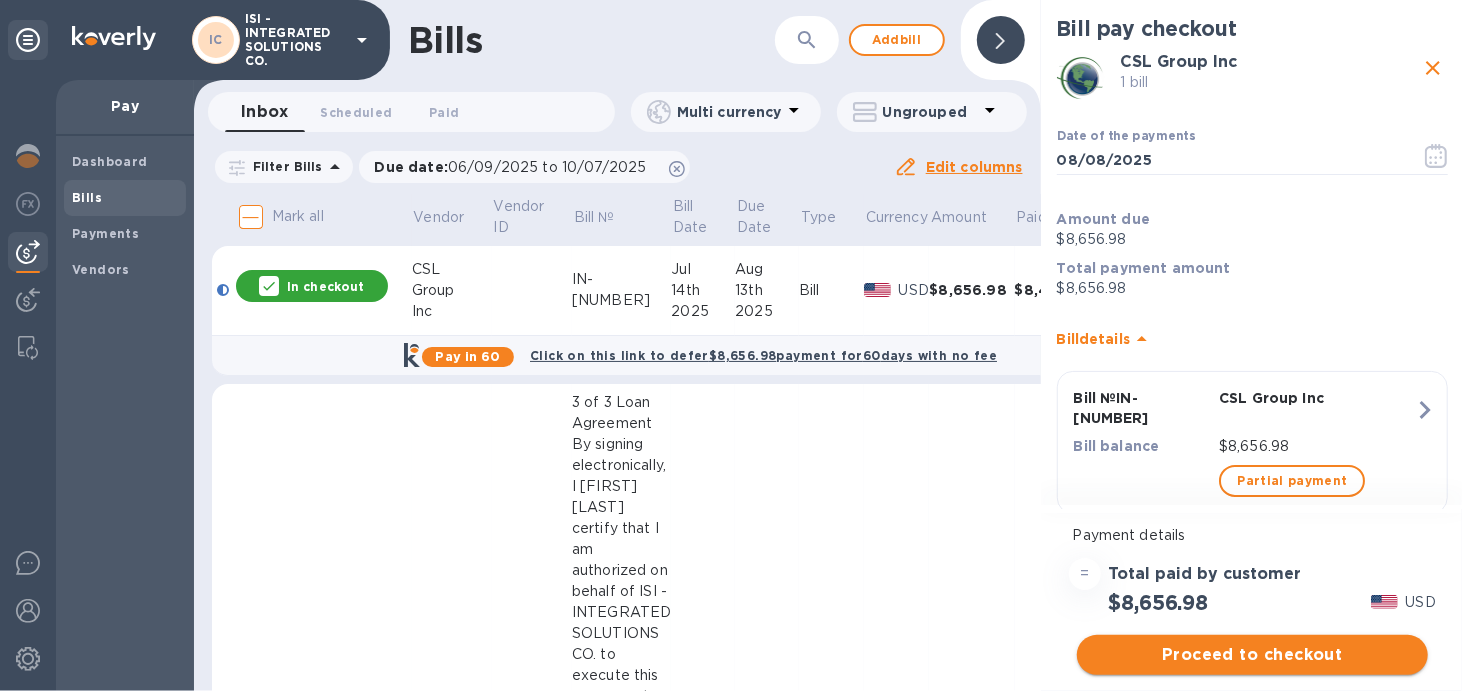 click on "Proceed to checkout" at bounding box center (1252, 655) 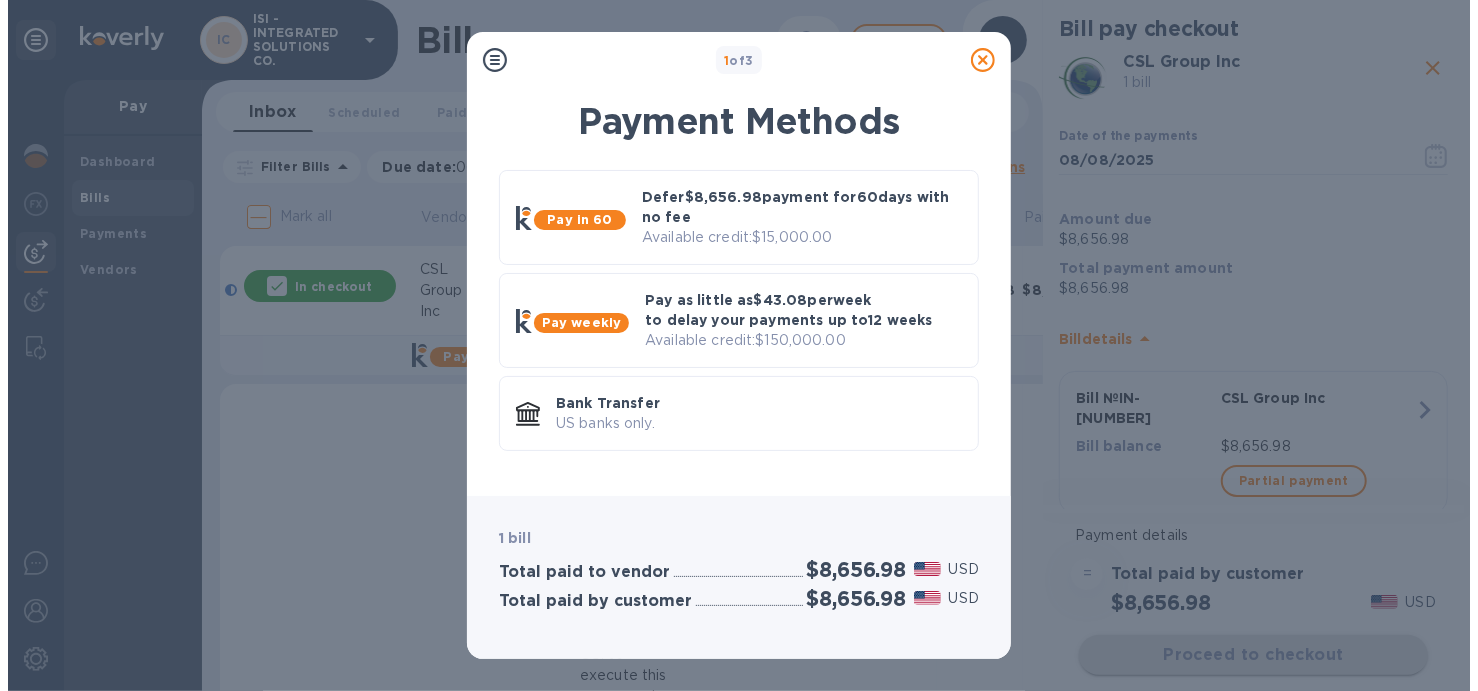 scroll, scrollTop: 0, scrollLeft: 0, axis: both 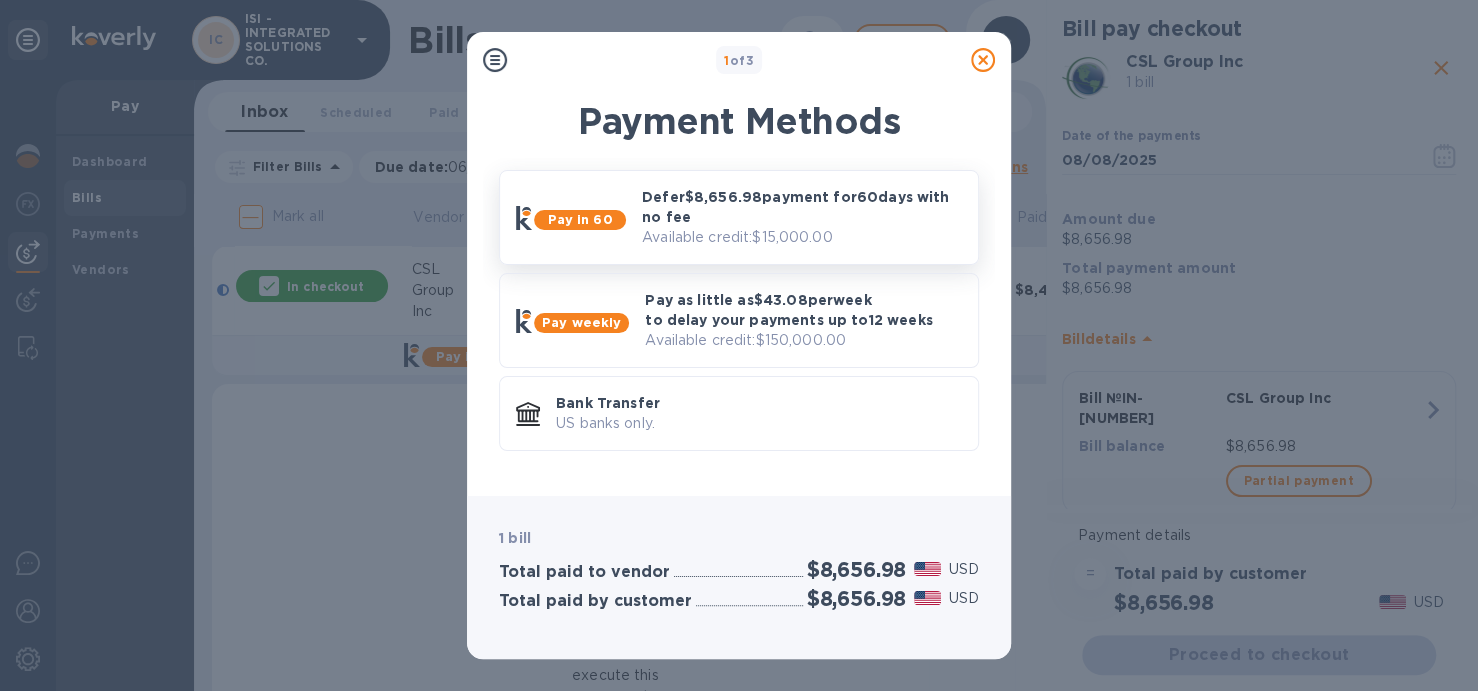 click on "Available credit:  $[AMOUNT]" at bounding box center (802, 237) 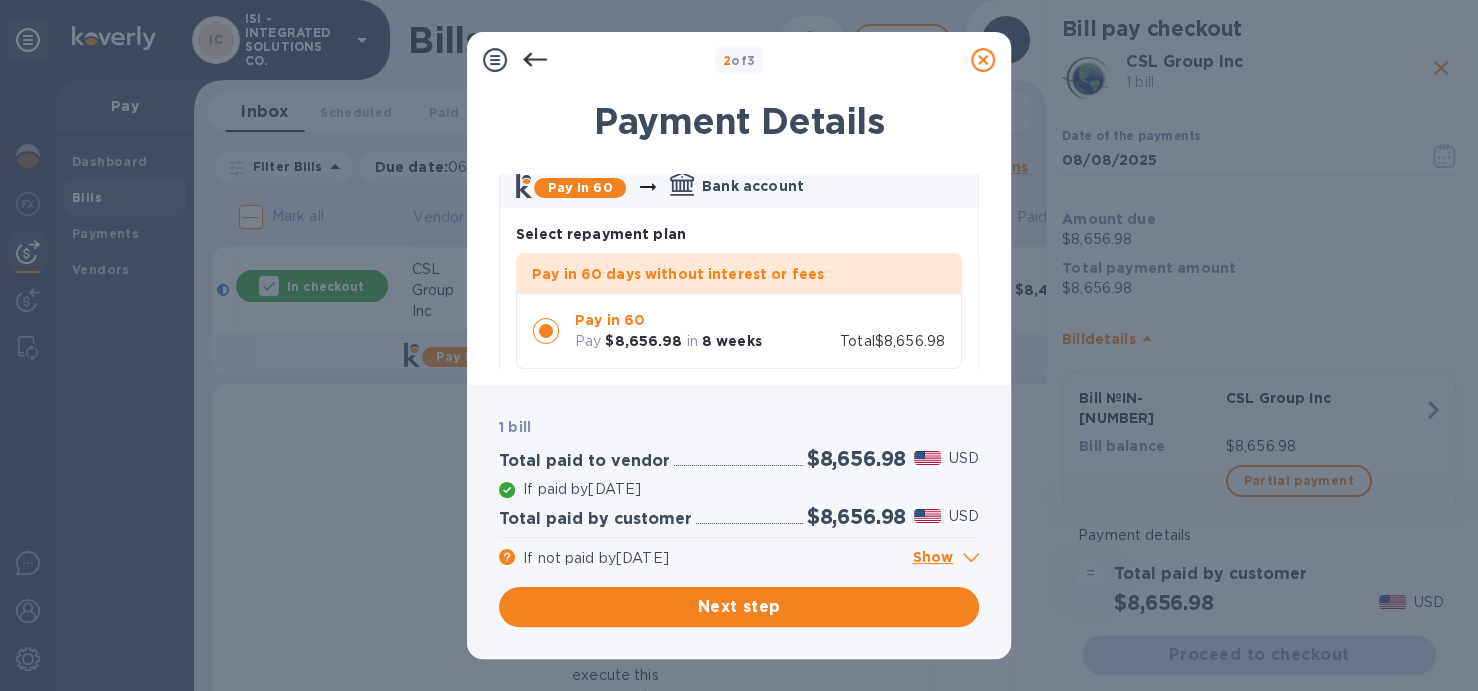 scroll, scrollTop: 100, scrollLeft: 0, axis: vertical 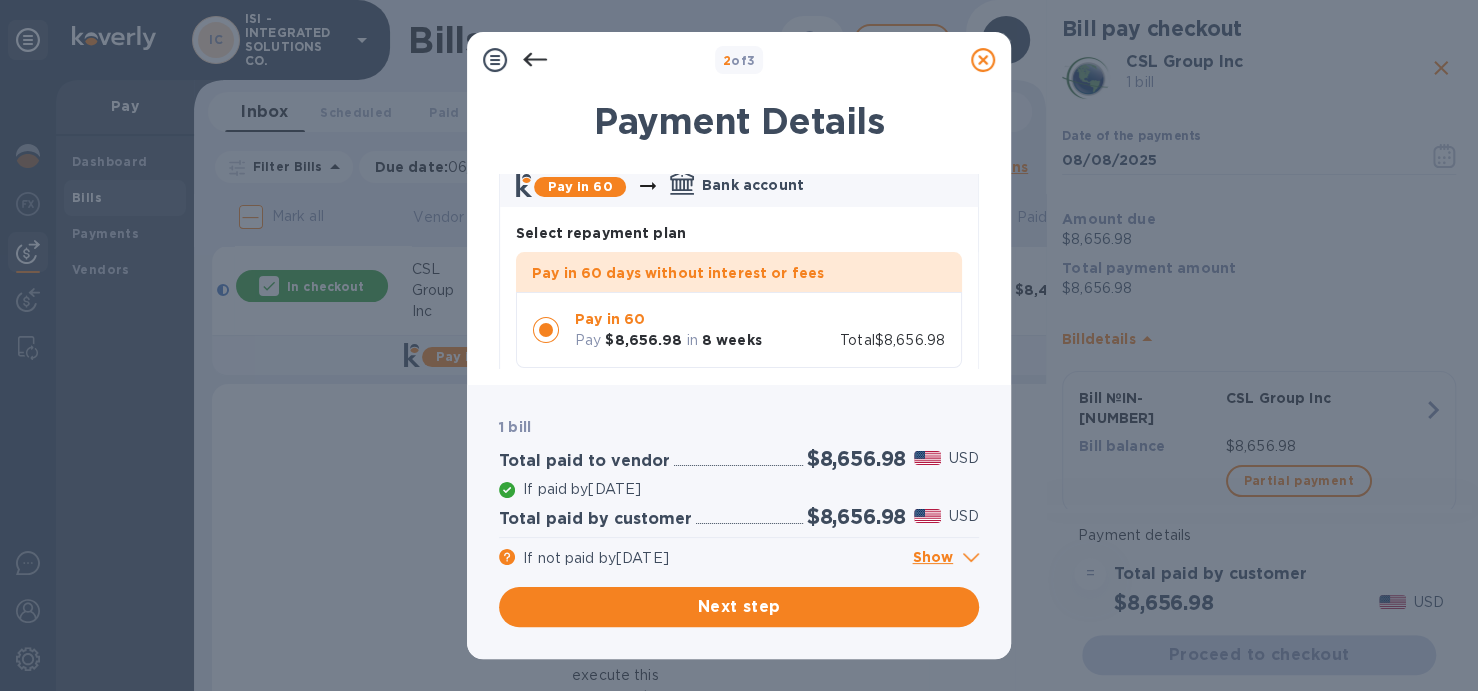 click on "Show" at bounding box center (945, 558) 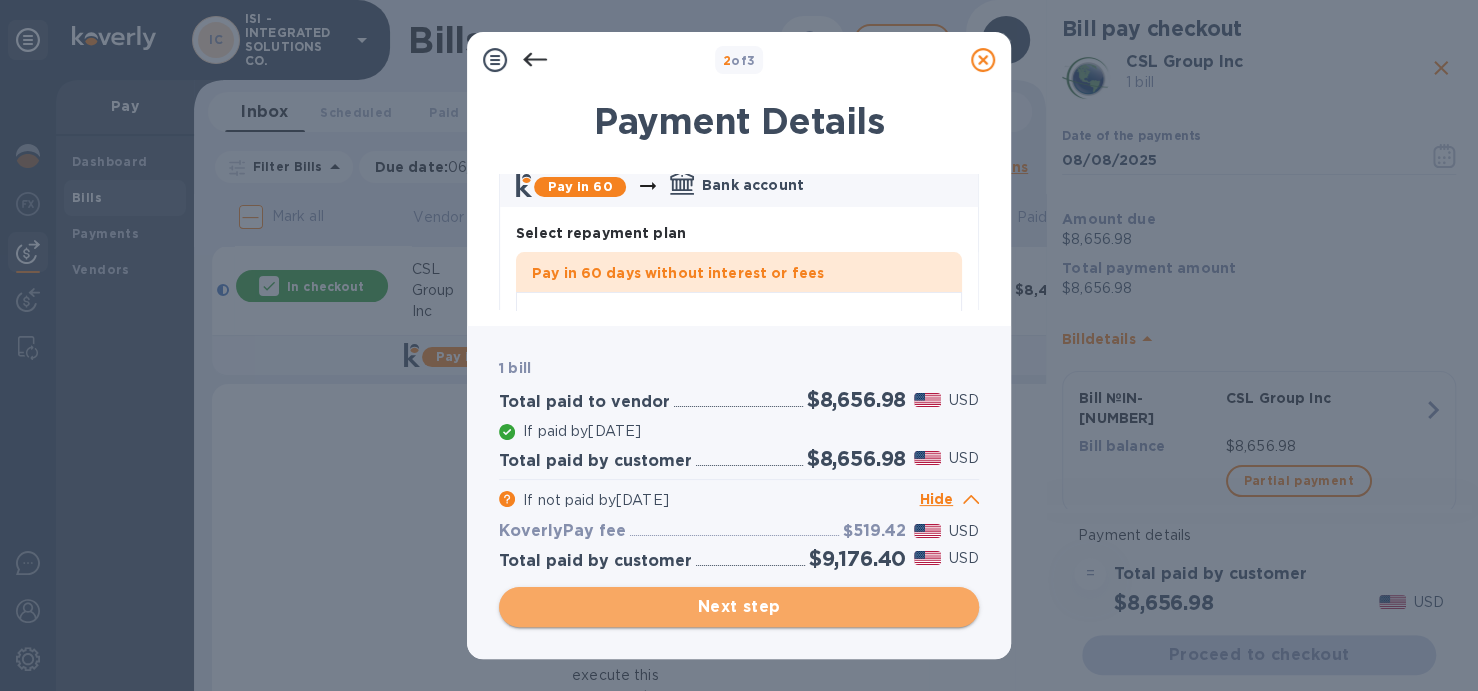 click on "Next step" at bounding box center (739, 607) 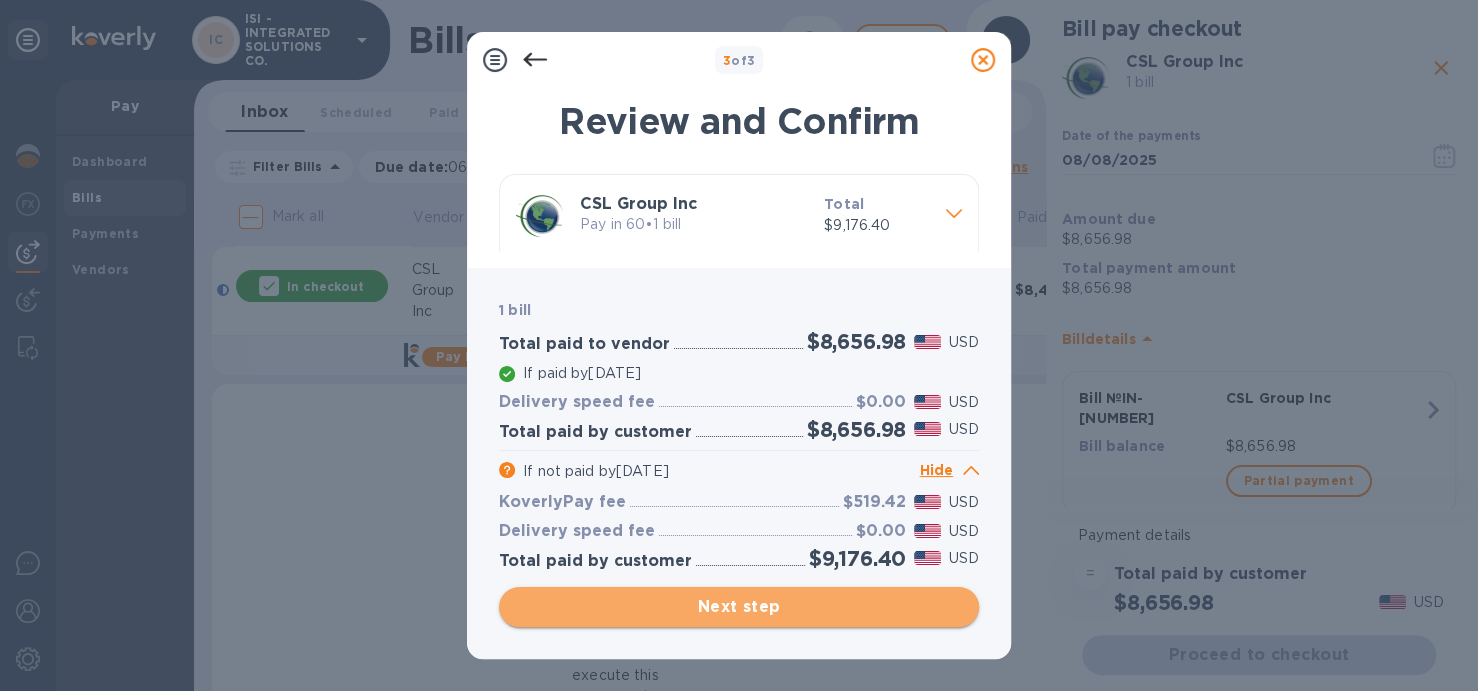 click on "Next step" at bounding box center (739, 607) 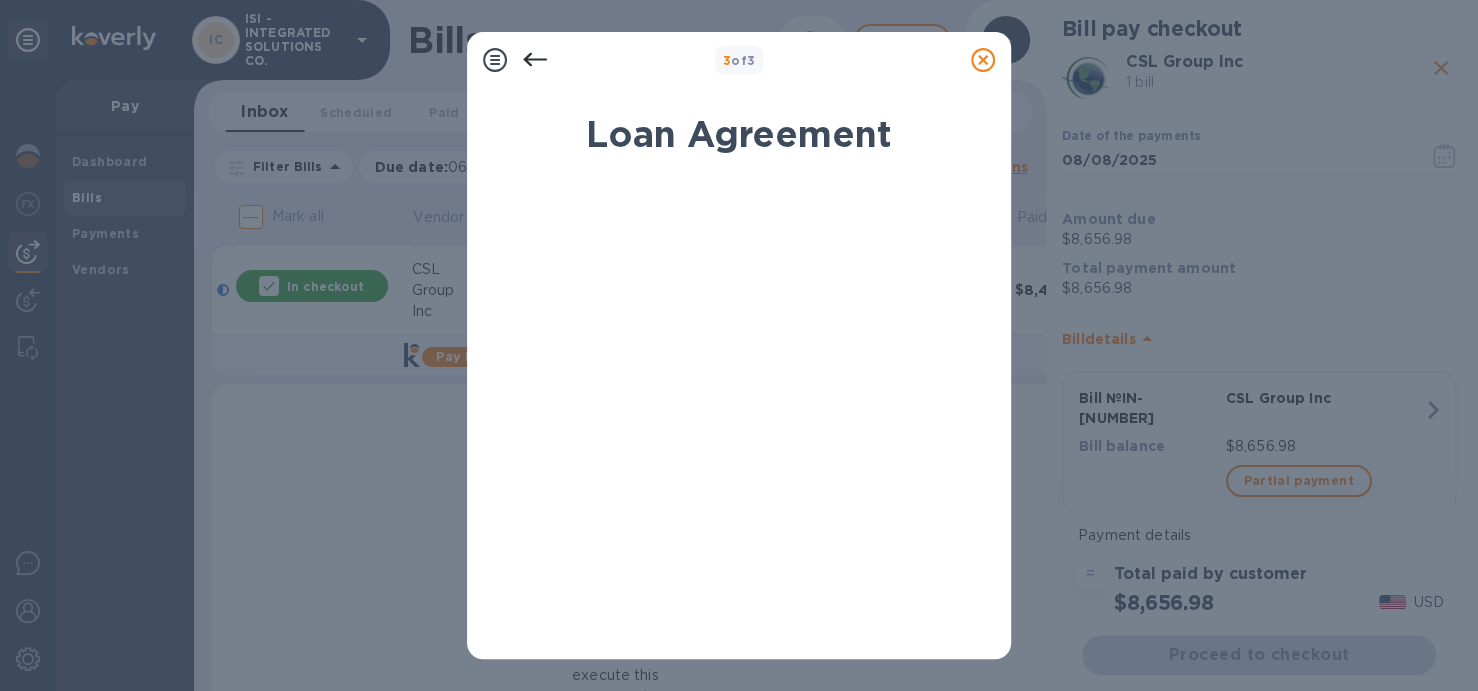 scroll, scrollTop: 446, scrollLeft: 0, axis: vertical 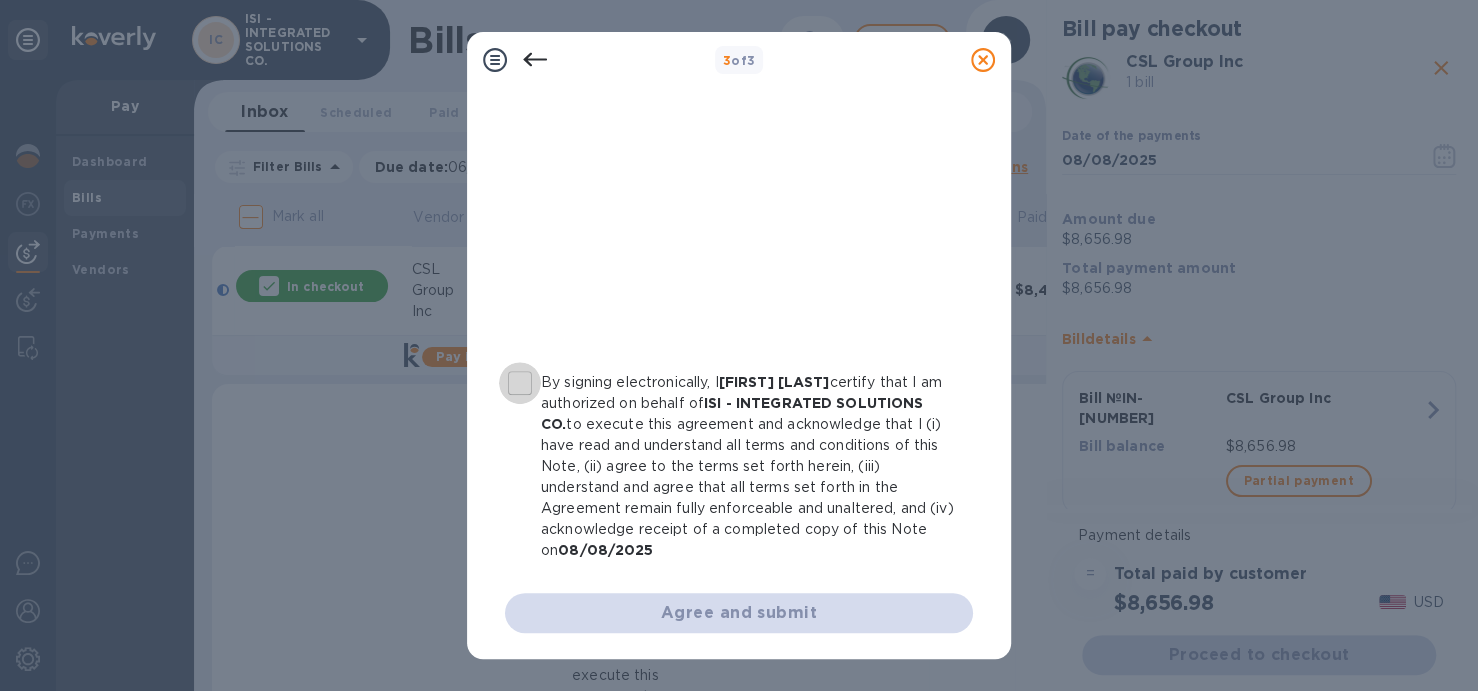 click on "By signing electronically, I [FIRST] [LAST] certify that I am authorized on behalf of ISI - INTEGRATED SOLUTIONS CO. to execute this agreement and acknowledge that I (i) have read and understand all terms and conditions of this Note, (ii) agree to the terms set forth herein, (iii) understand and agree that all terms set forth in the Agreement remain fully enforceable and unaltered, and (iv) acknowledge receipt of a completed copy of this Note on [DATE]" at bounding box center (520, 383) 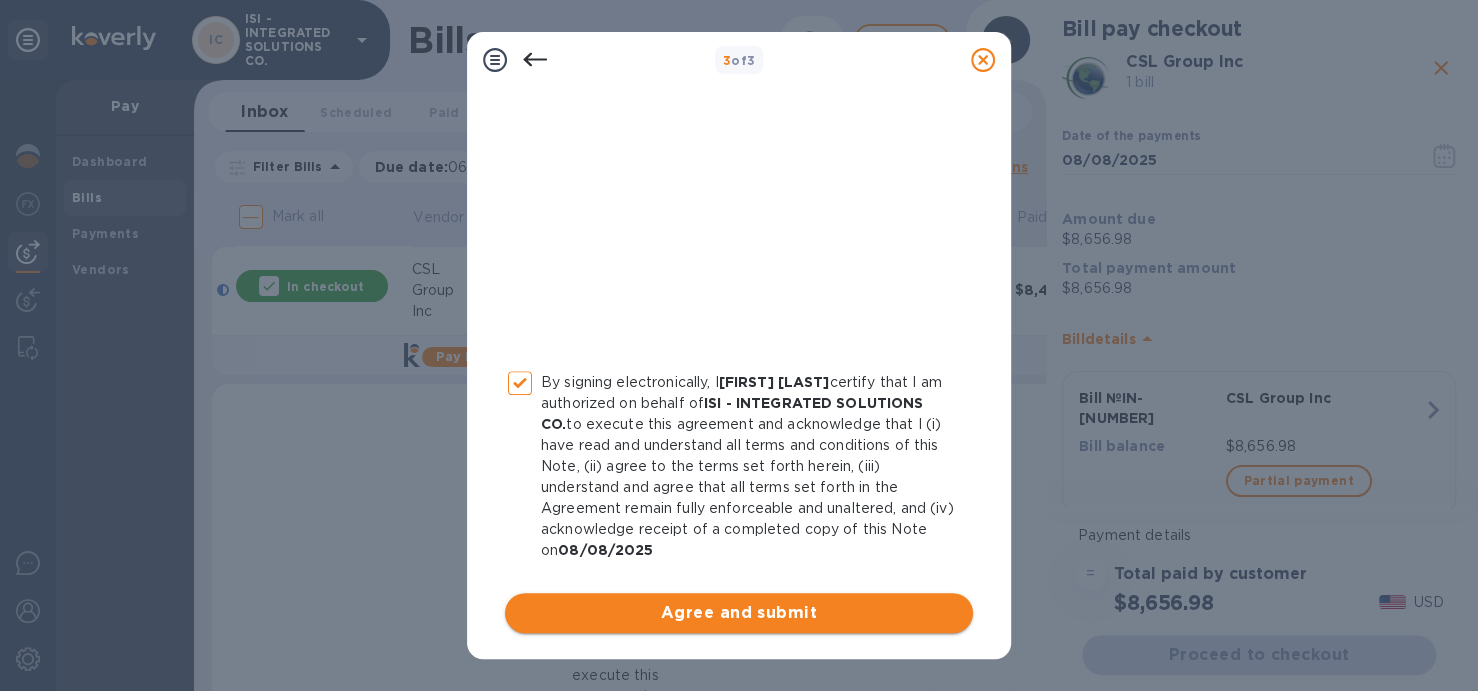 click on "Agree and submit" at bounding box center [739, 613] 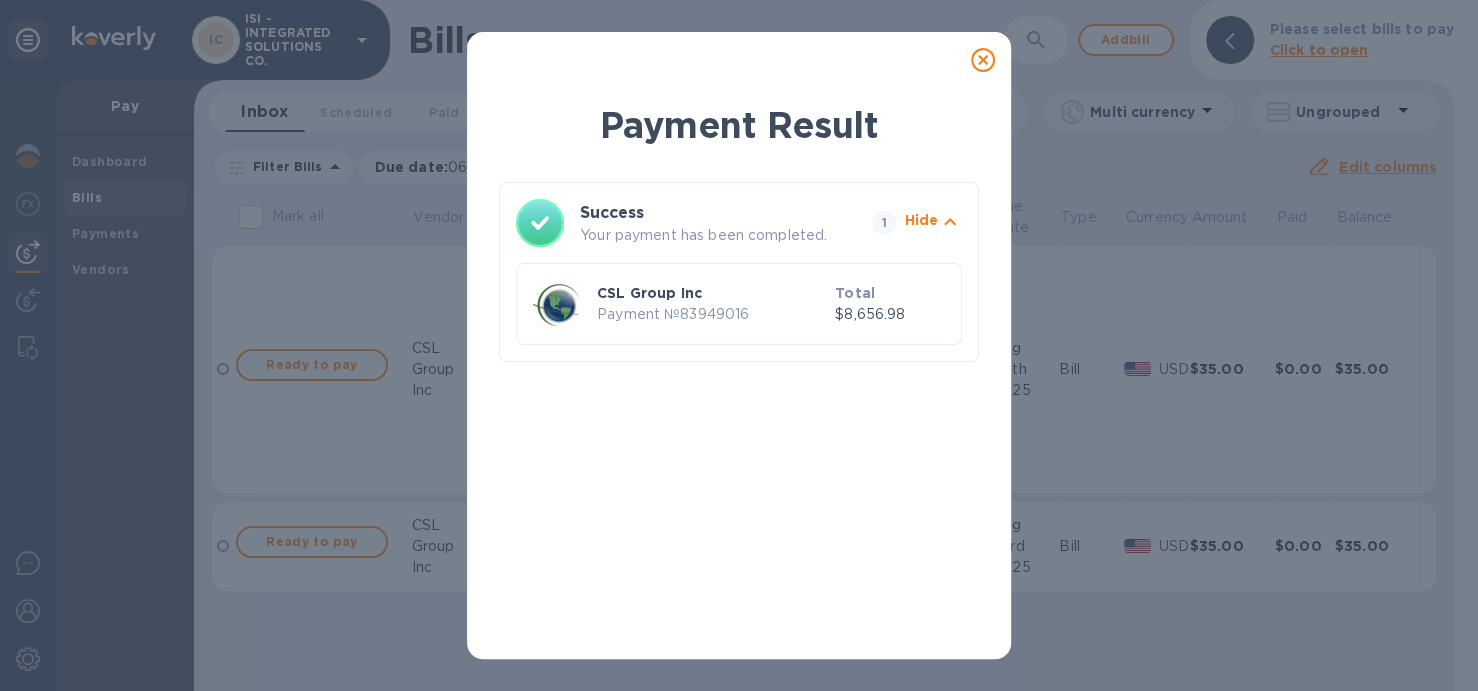 click 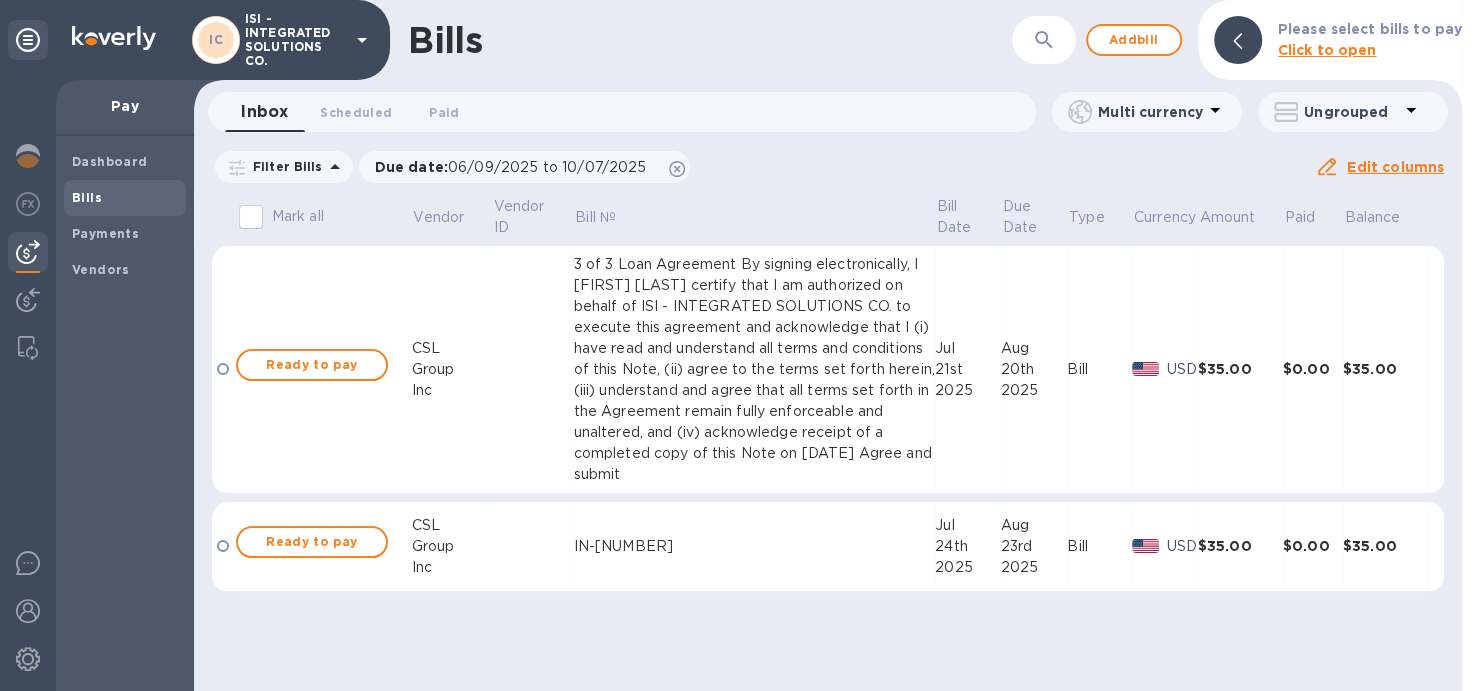click on "Bills" at bounding box center [87, 197] 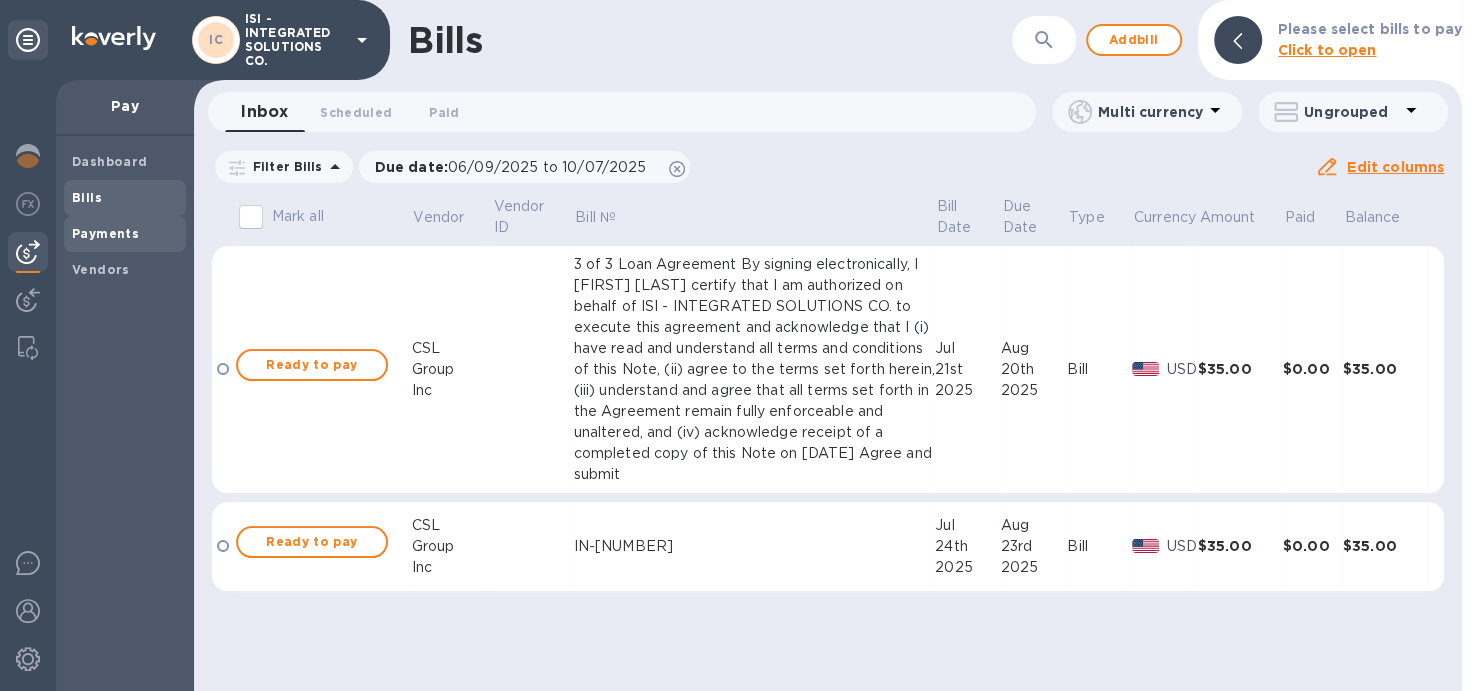 click on "Payments" at bounding box center [105, 233] 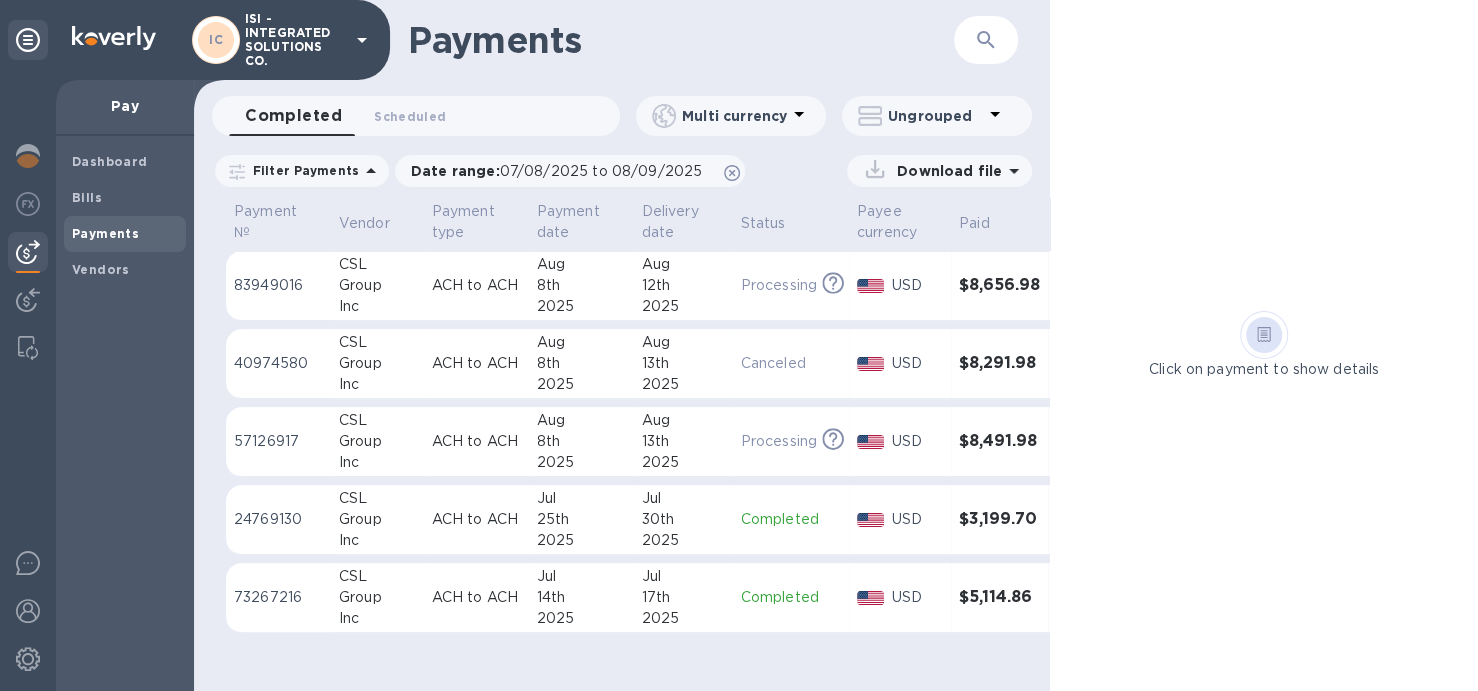 click at bounding box center [1264, 337] 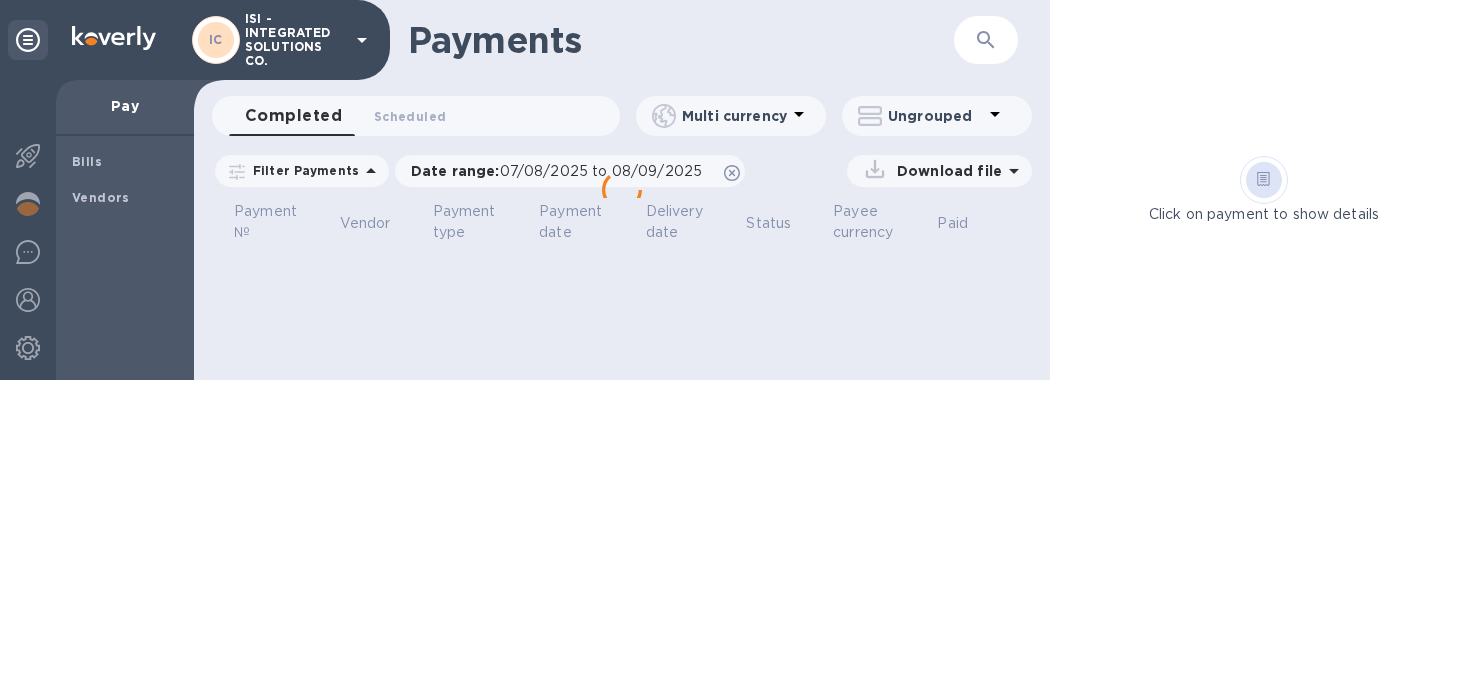 scroll, scrollTop: 0, scrollLeft: 0, axis: both 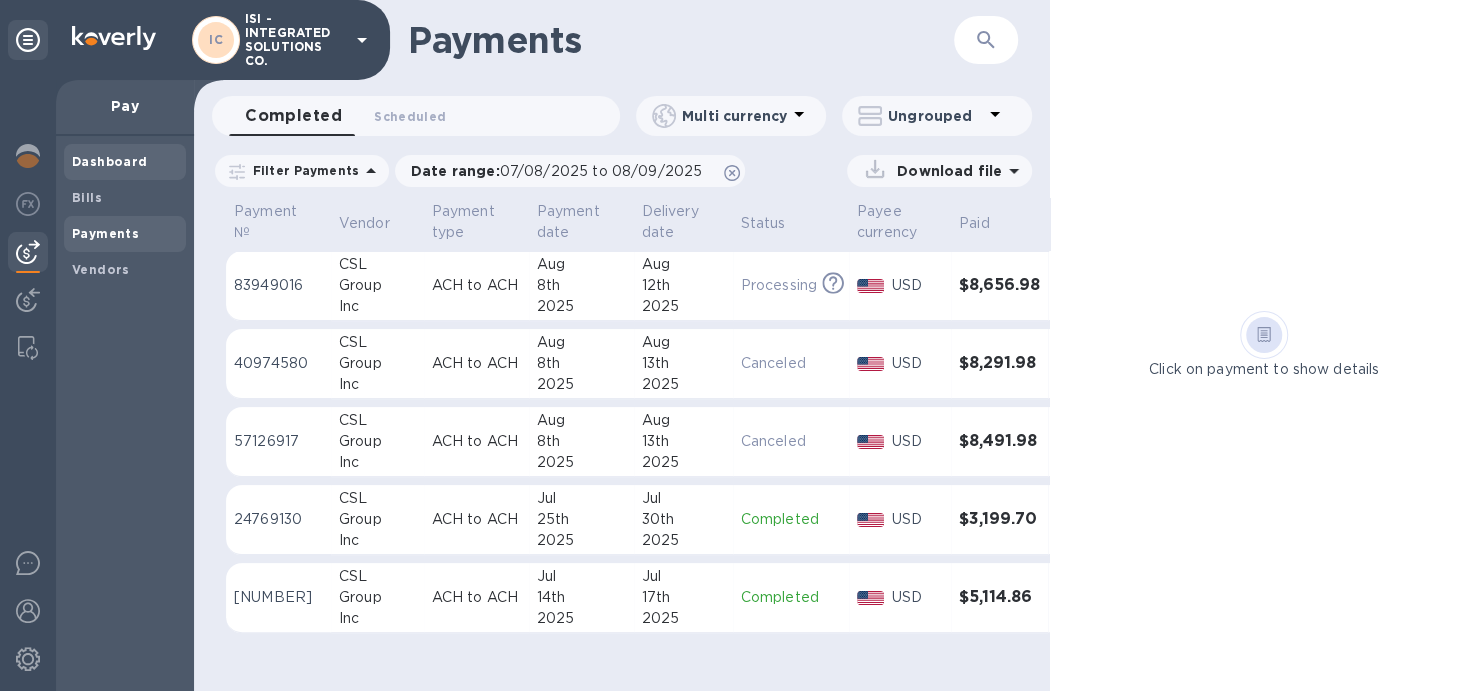 click on "Dashboard" at bounding box center (125, 162) 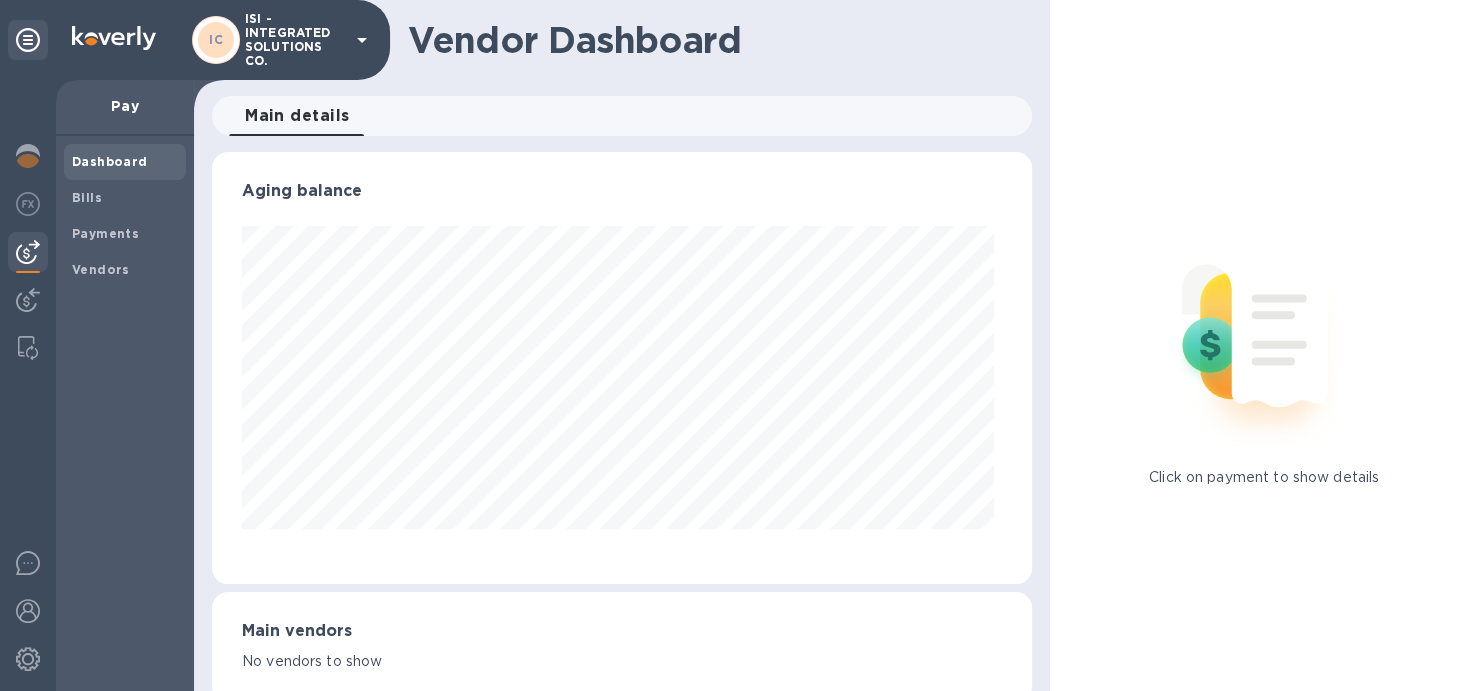 scroll, scrollTop: 999567, scrollLeft: 999187, axis: both 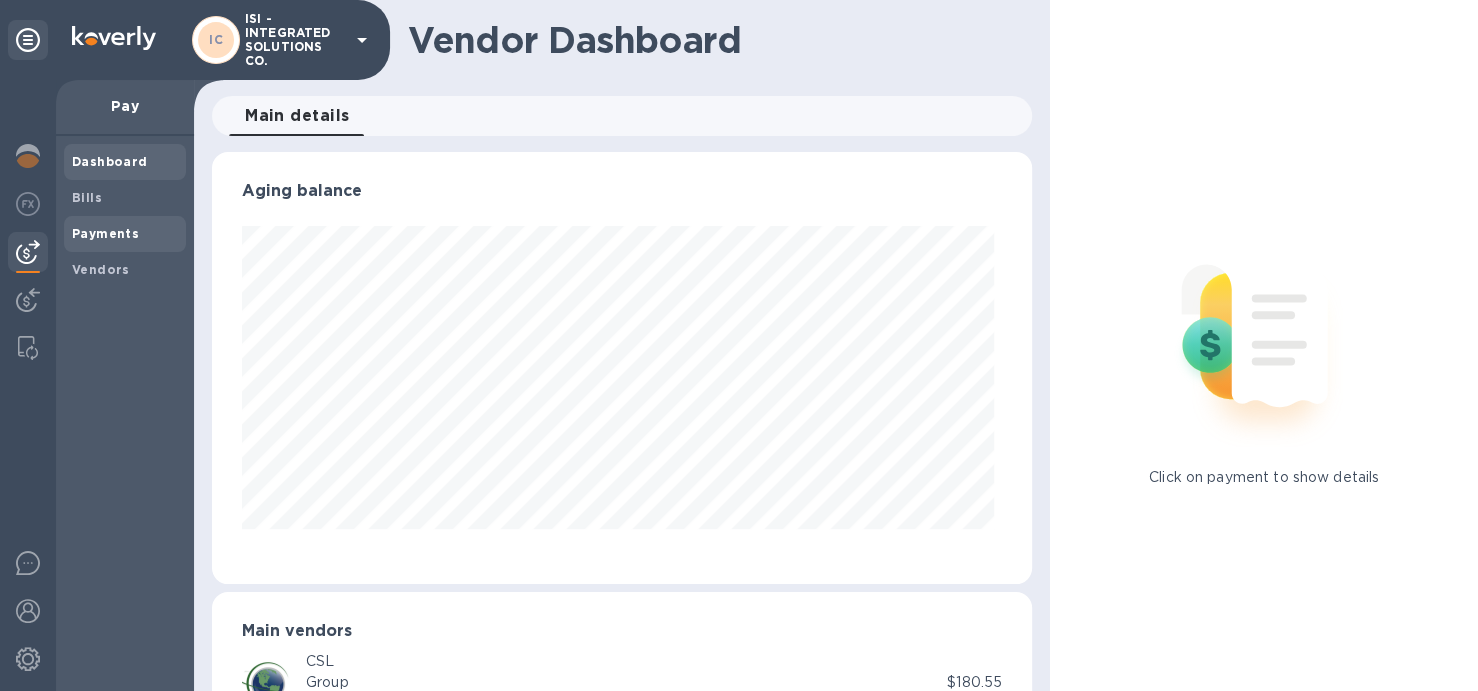 click on "Payments" at bounding box center [105, 233] 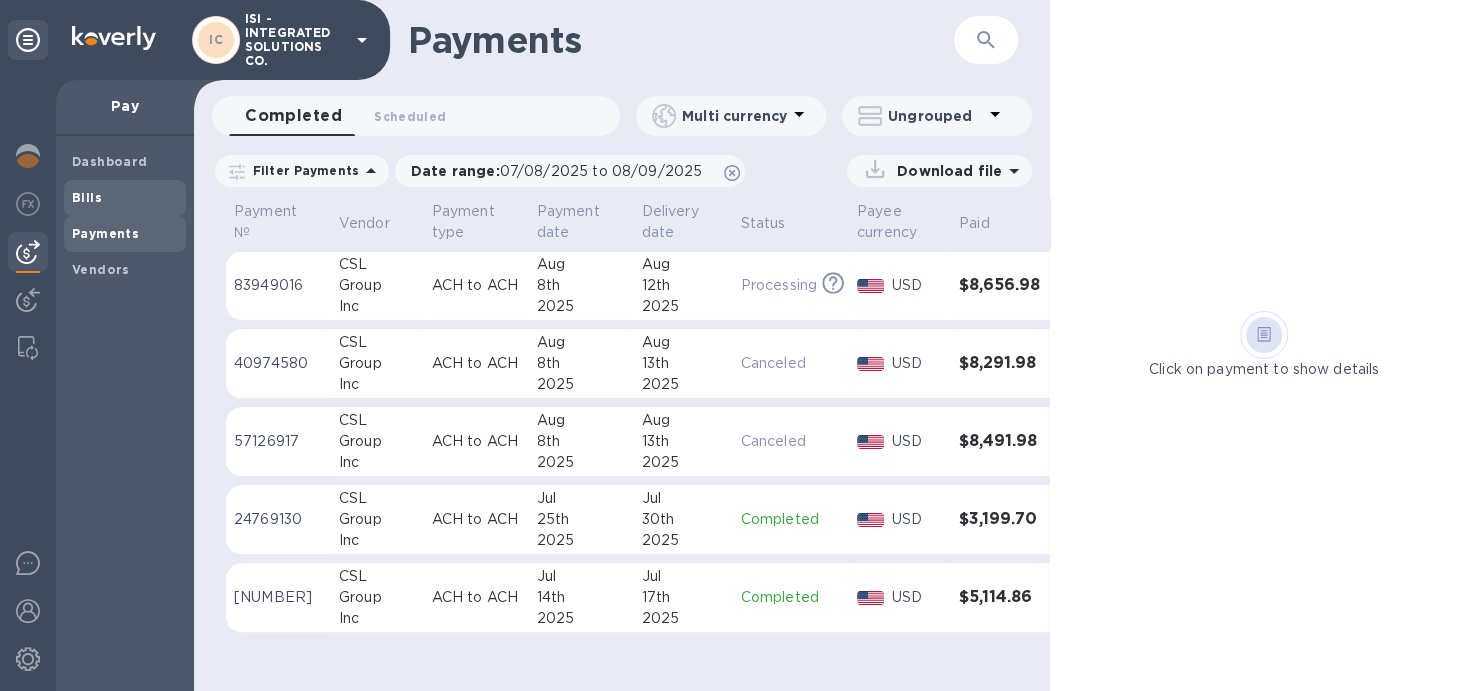 click on "Bills" at bounding box center [87, 198] 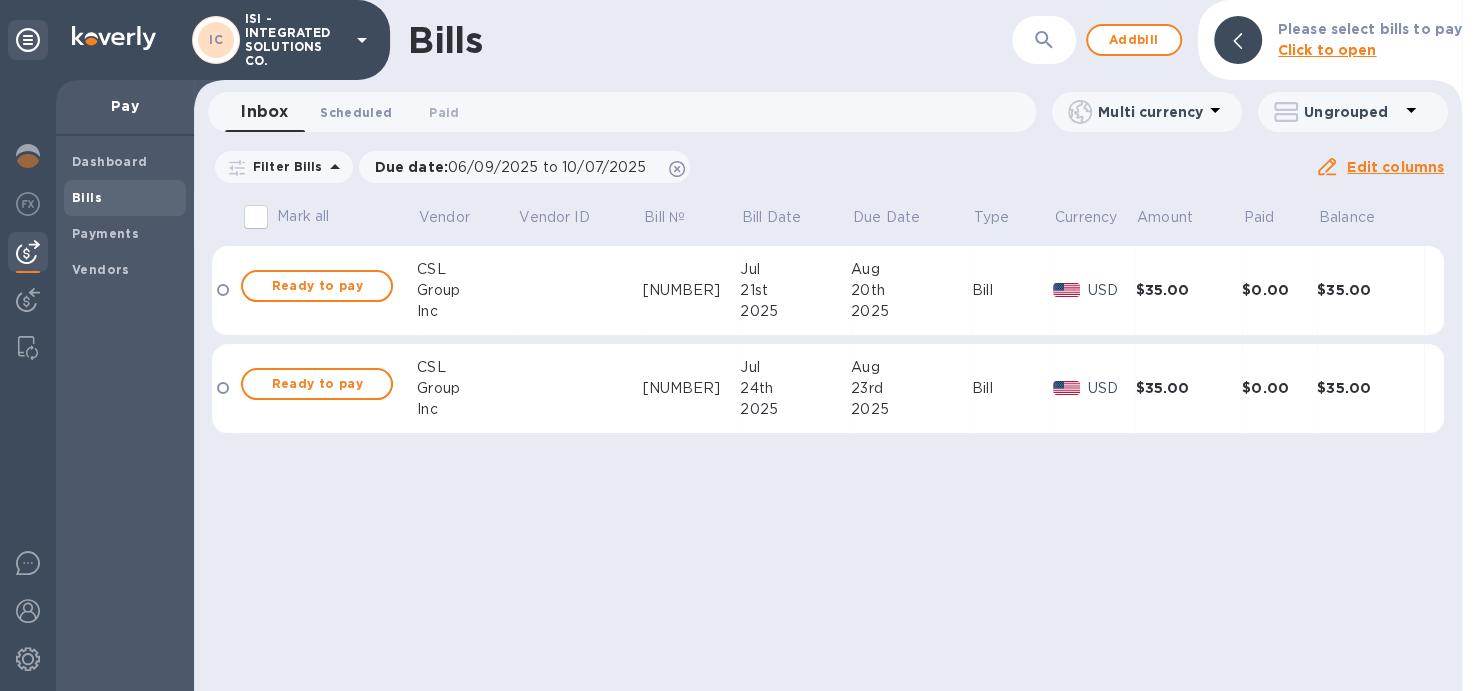 click on "Scheduled 0" at bounding box center (356, 112) 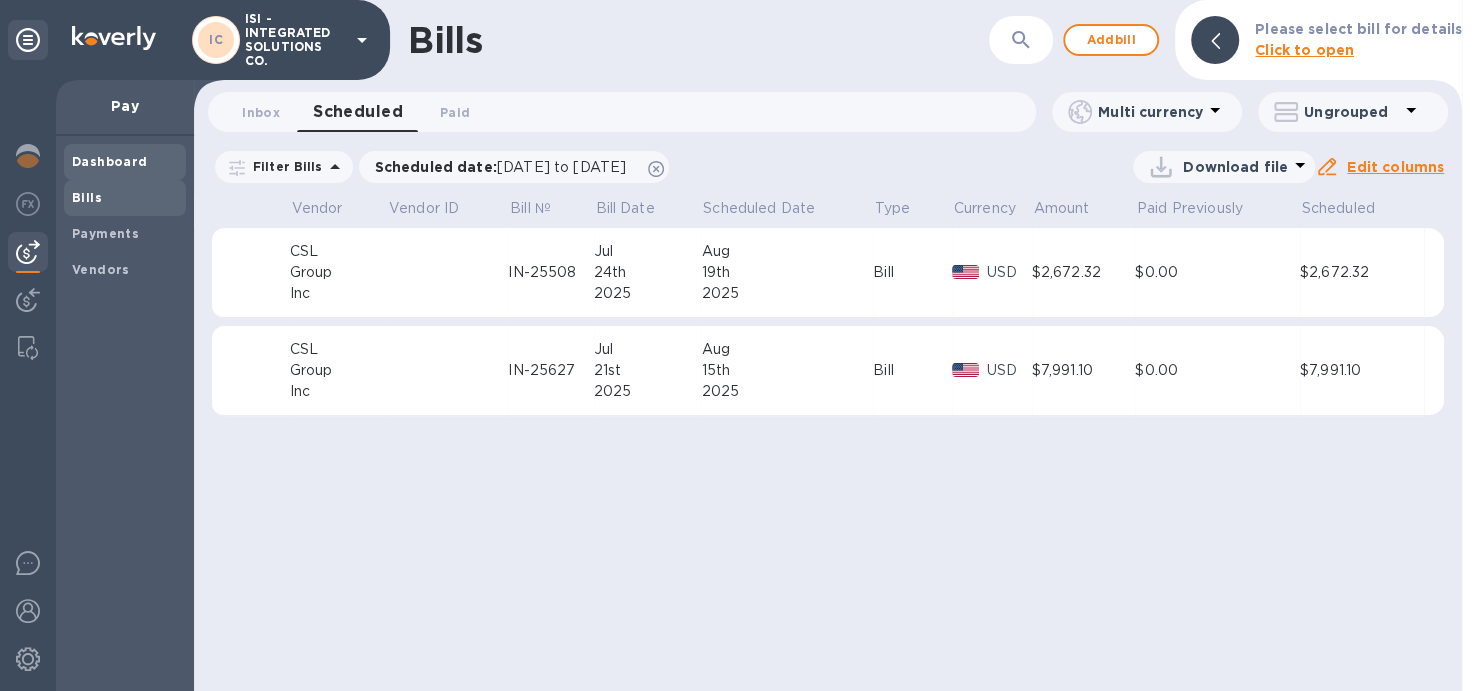 click on "Dashboard" at bounding box center [110, 161] 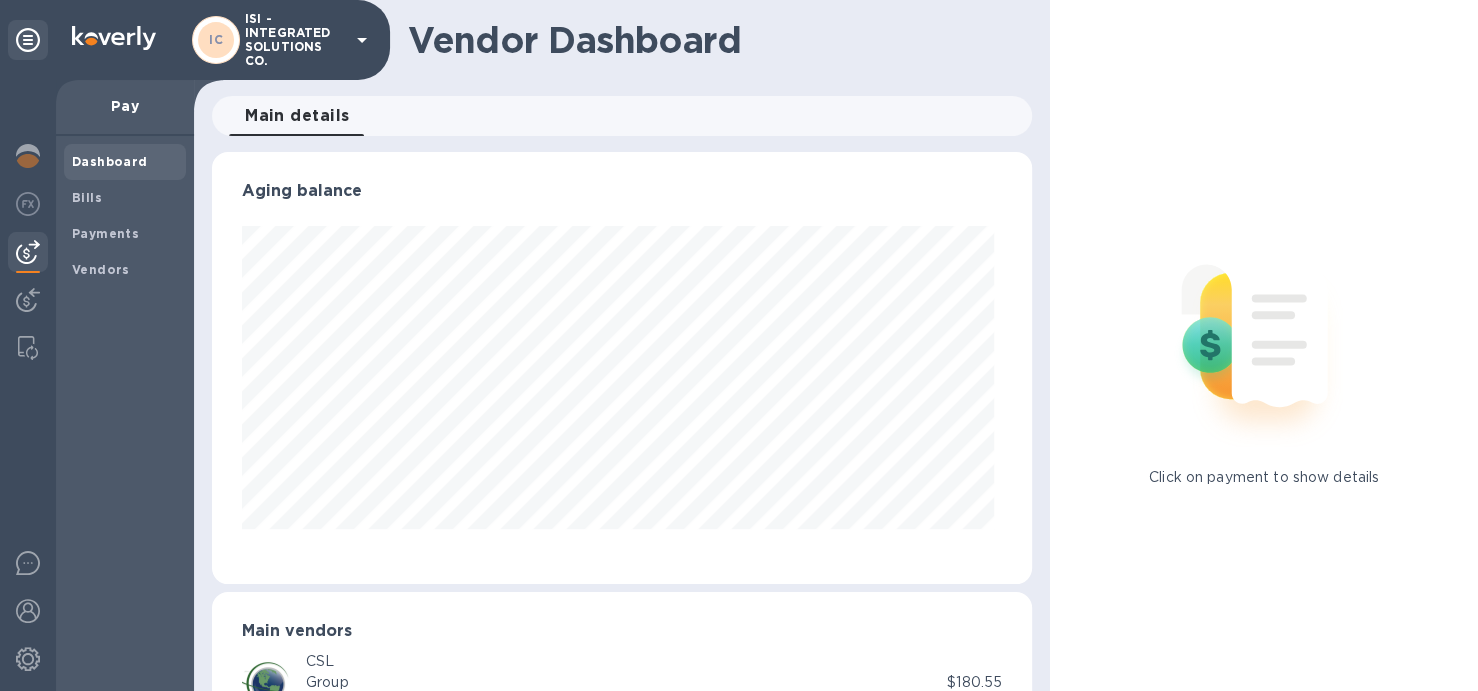 scroll, scrollTop: 999567, scrollLeft: 999187, axis: both 